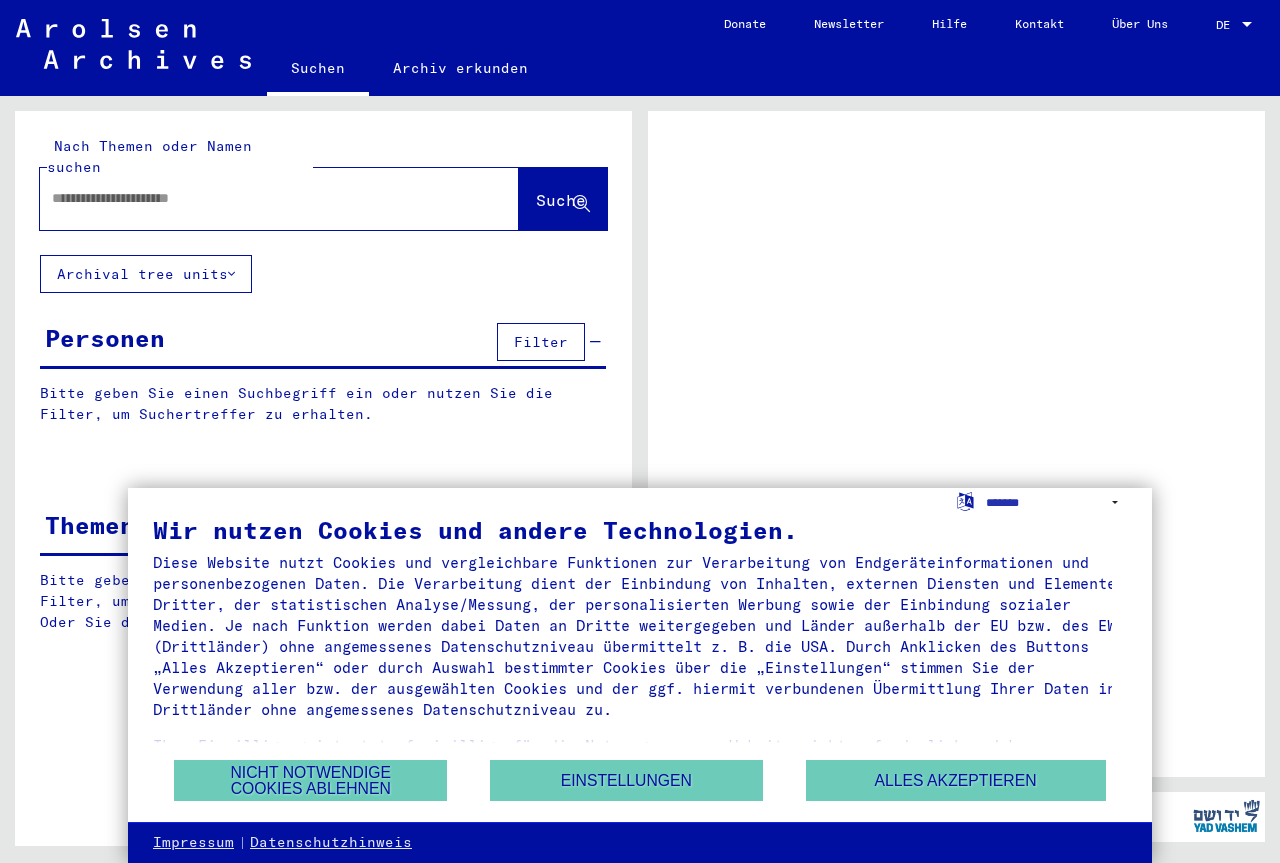 scroll, scrollTop: 0, scrollLeft: 0, axis: both 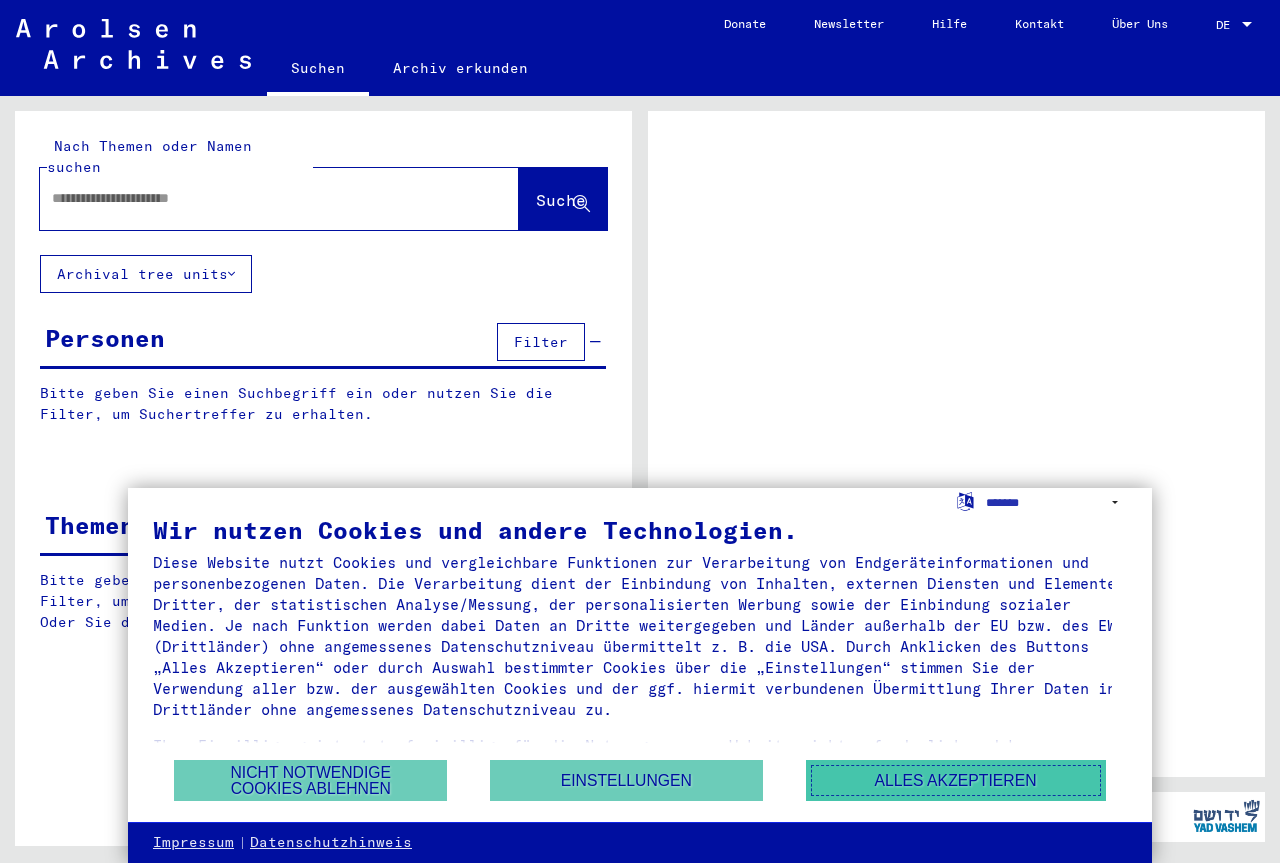 click on "Alles akzeptieren" at bounding box center [956, 780] 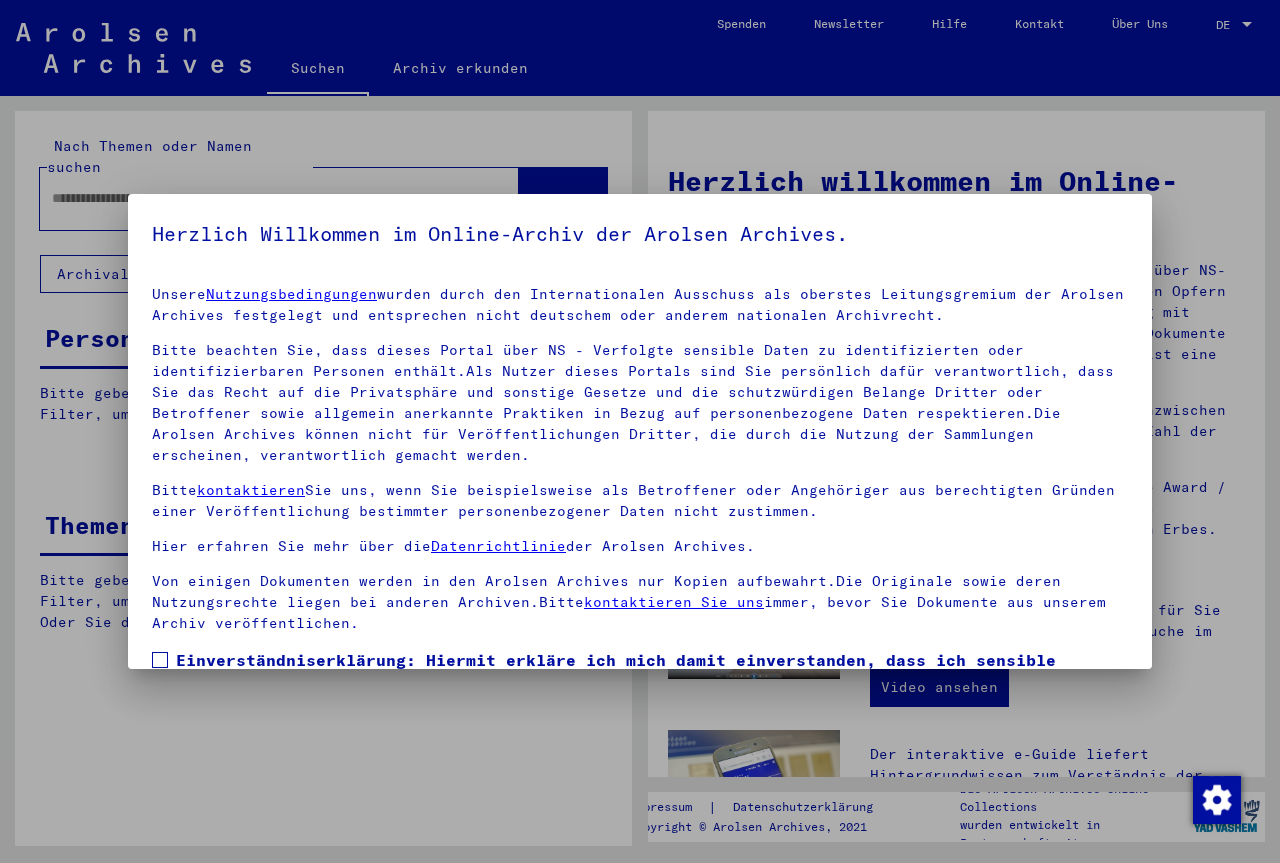 scroll, scrollTop: 147, scrollLeft: 0, axis: vertical 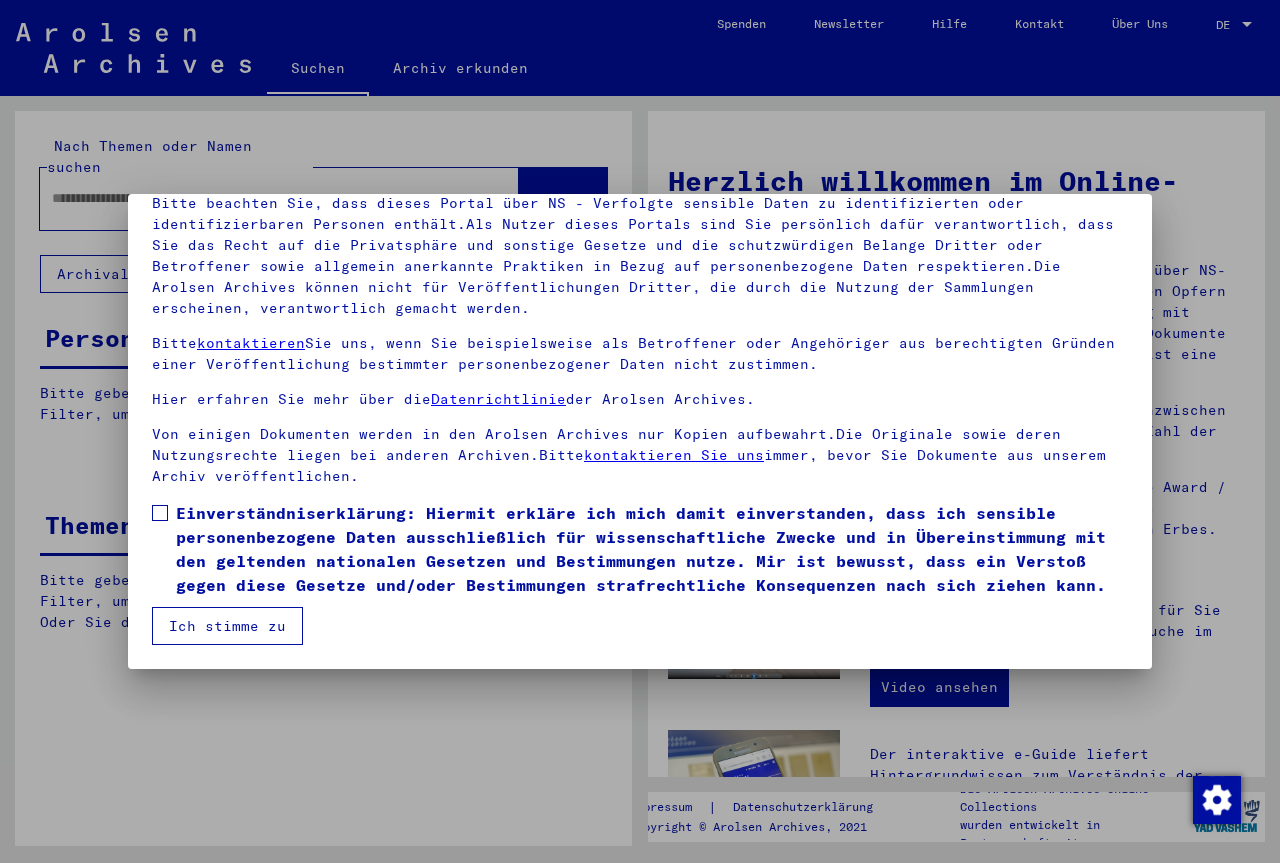 click at bounding box center (160, 513) 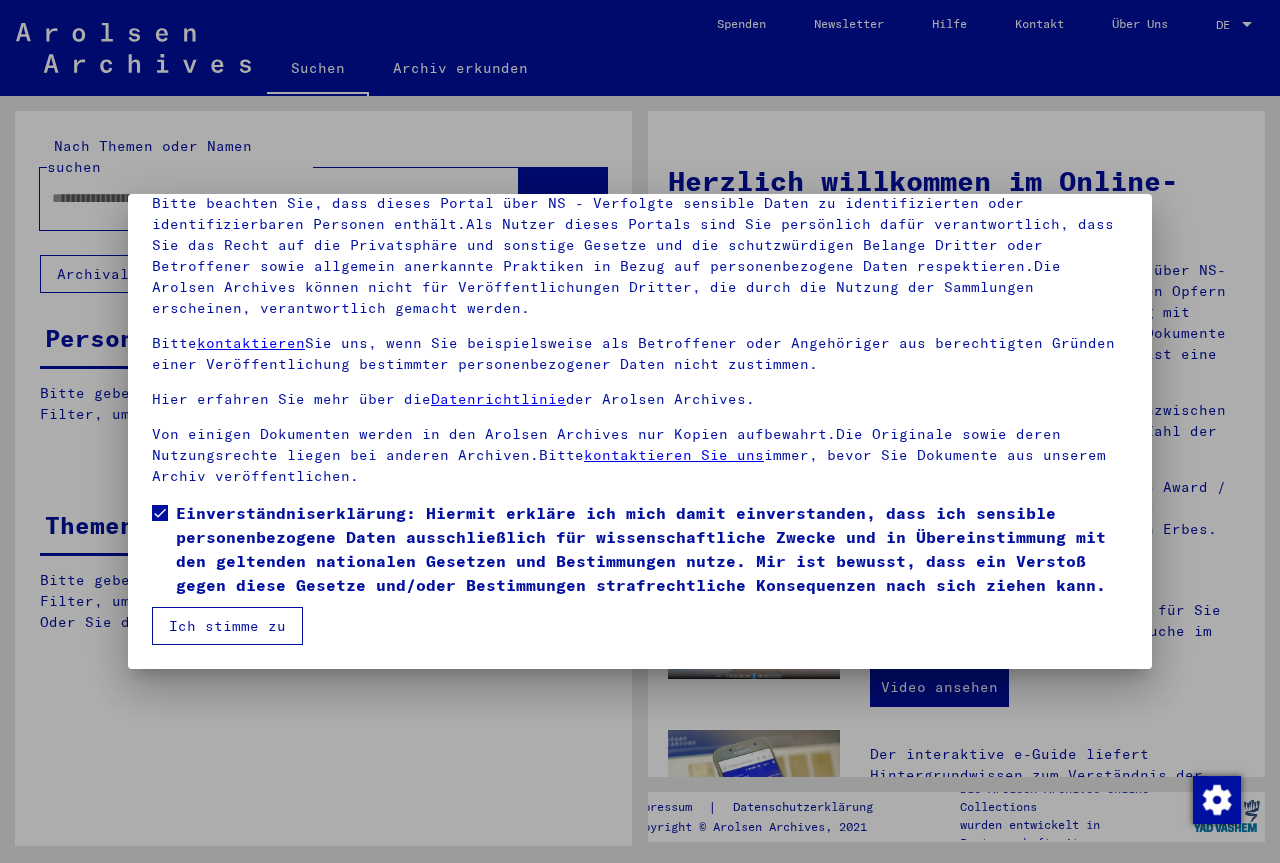 click on "Ich stimme zu" at bounding box center (227, 626) 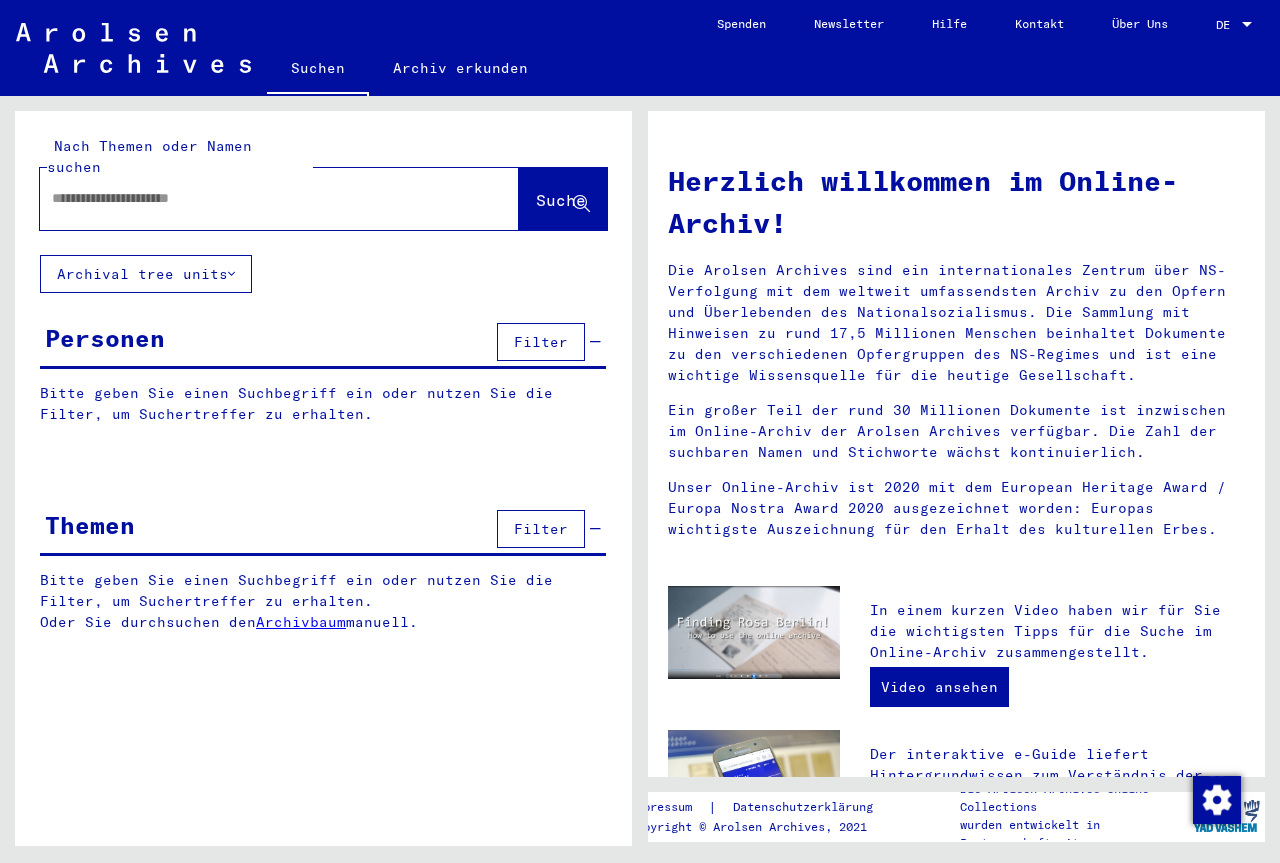 click at bounding box center [255, 198] 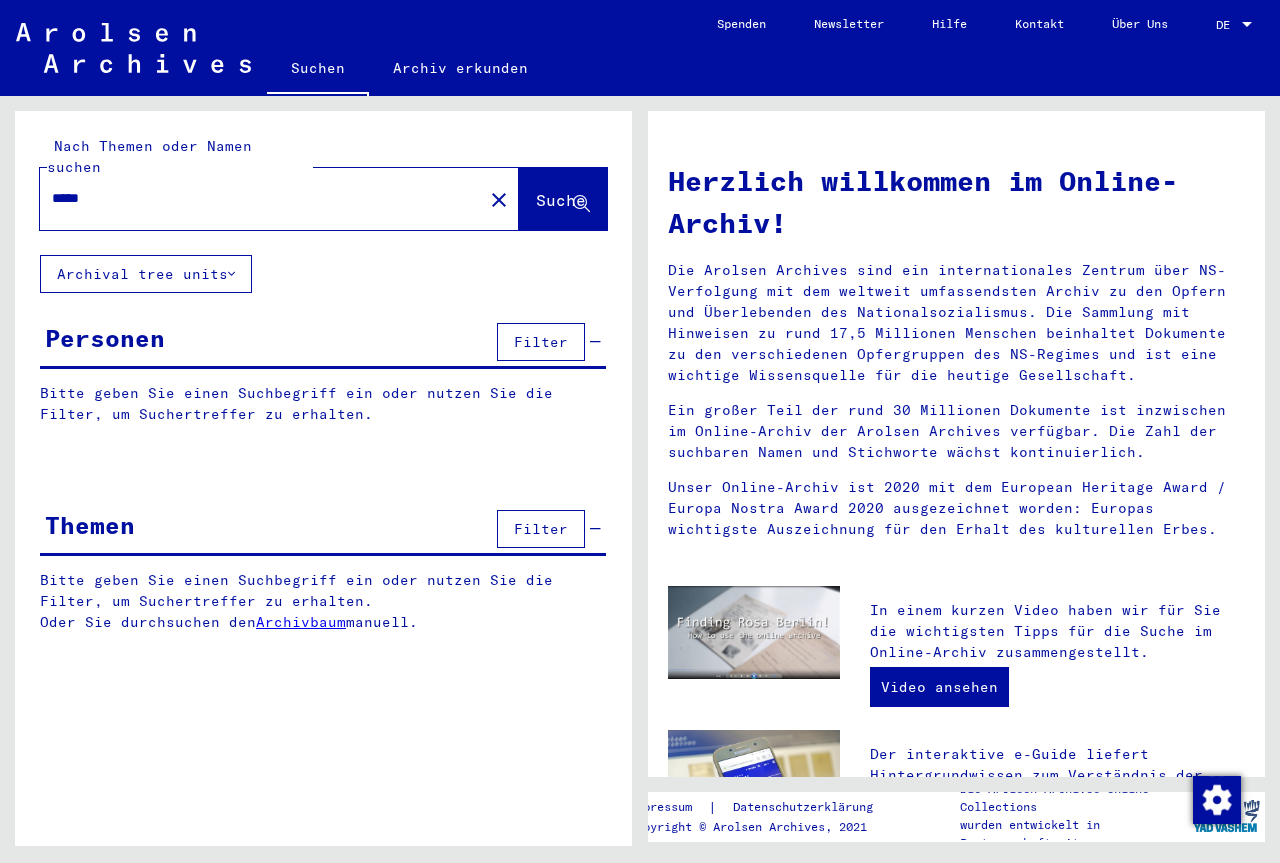type on "*****" 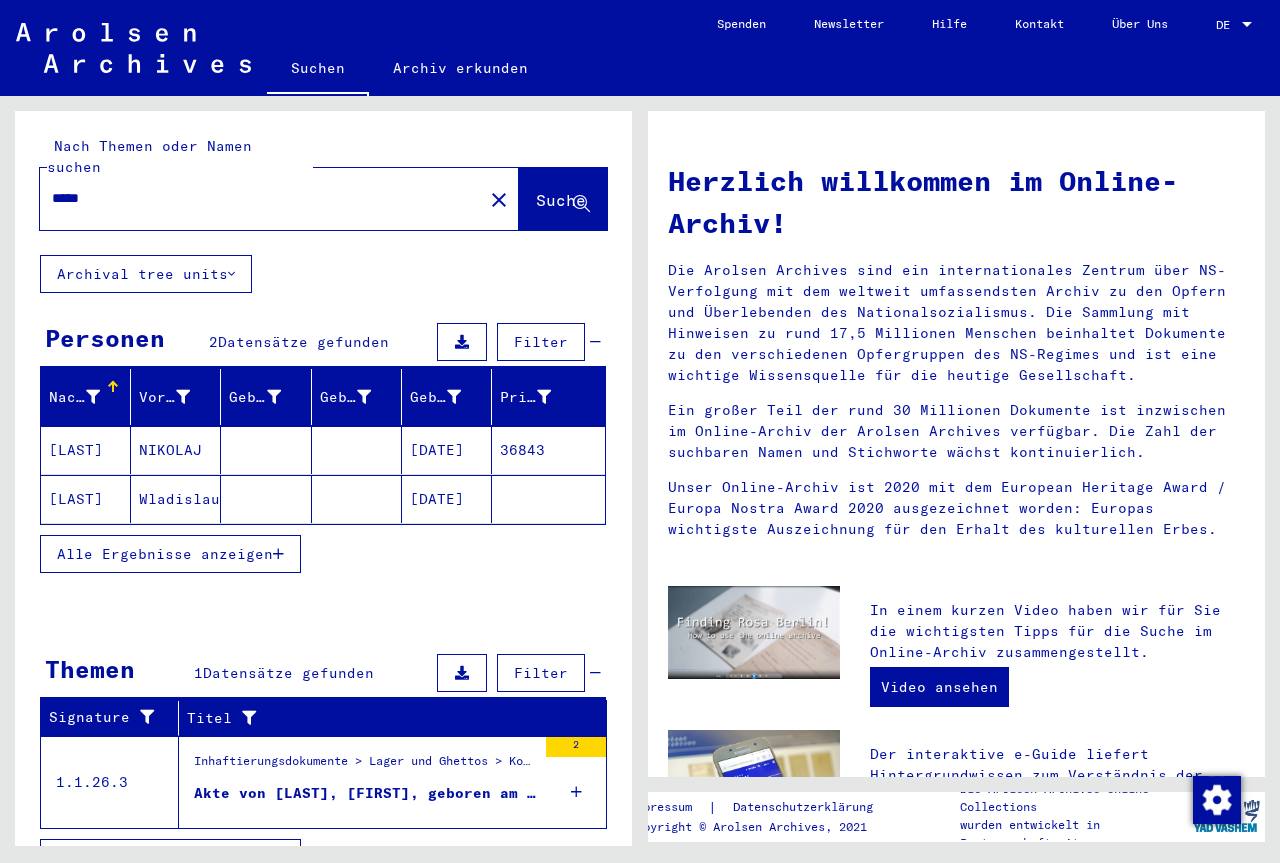 scroll, scrollTop: 21, scrollLeft: 0, axis: vertical 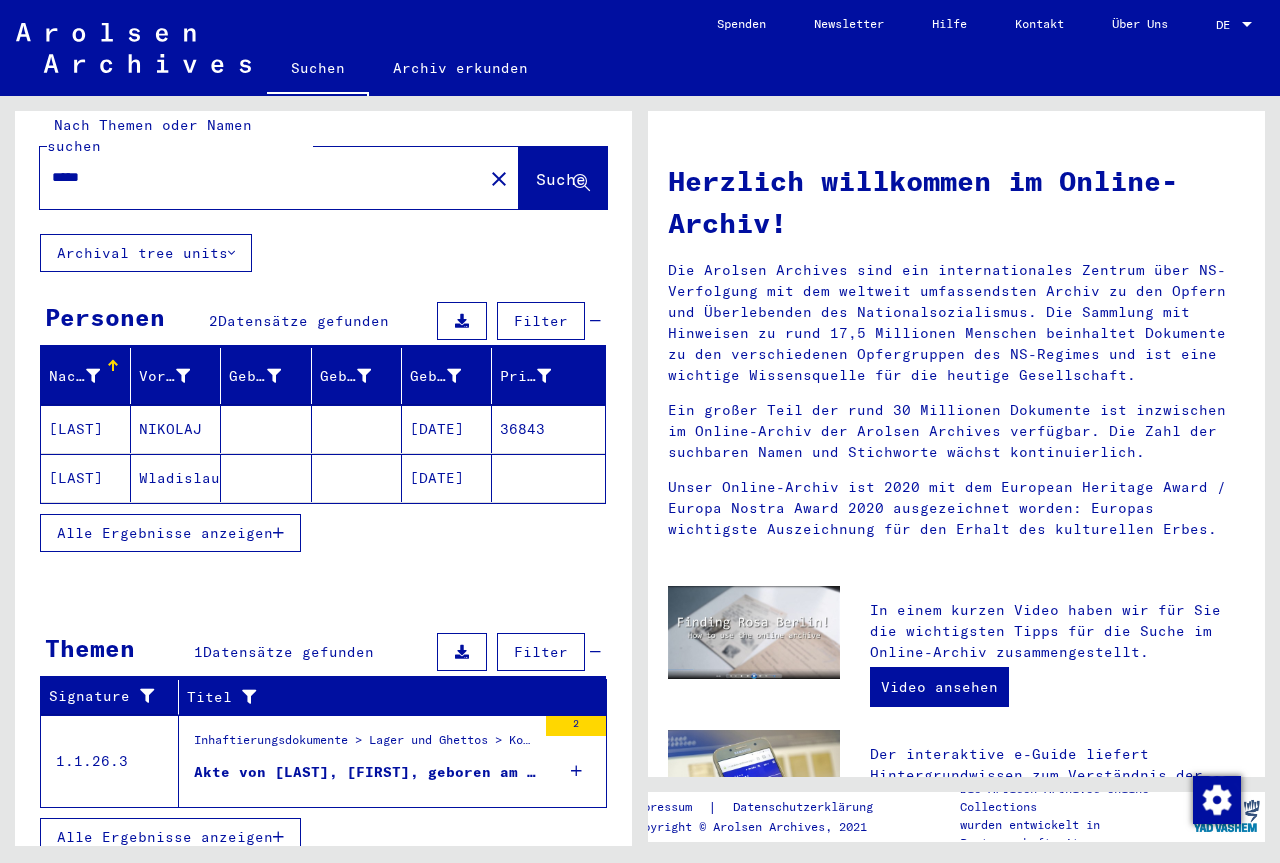 click on "Wladislaus" 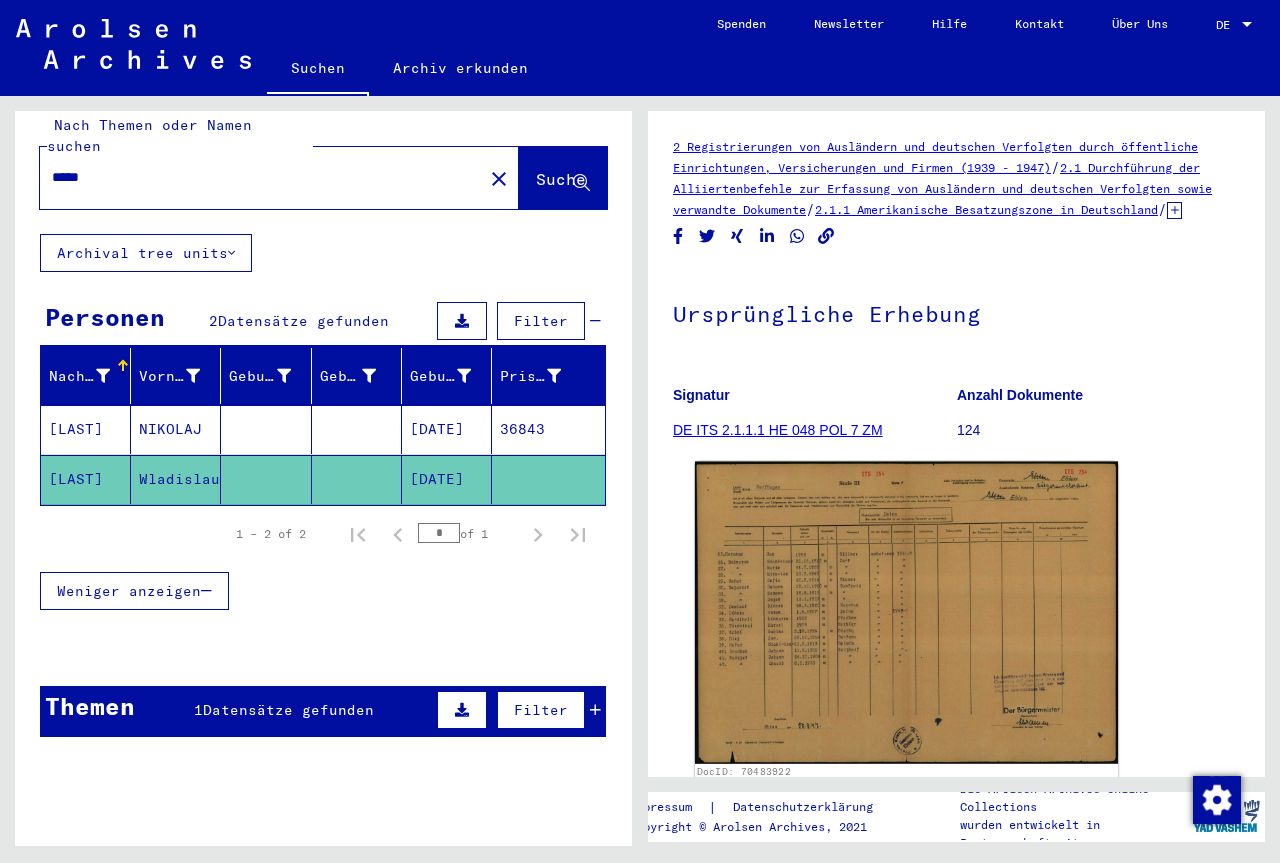 scroll, scrollTop: 0, scrollLeft: 0, axis: both 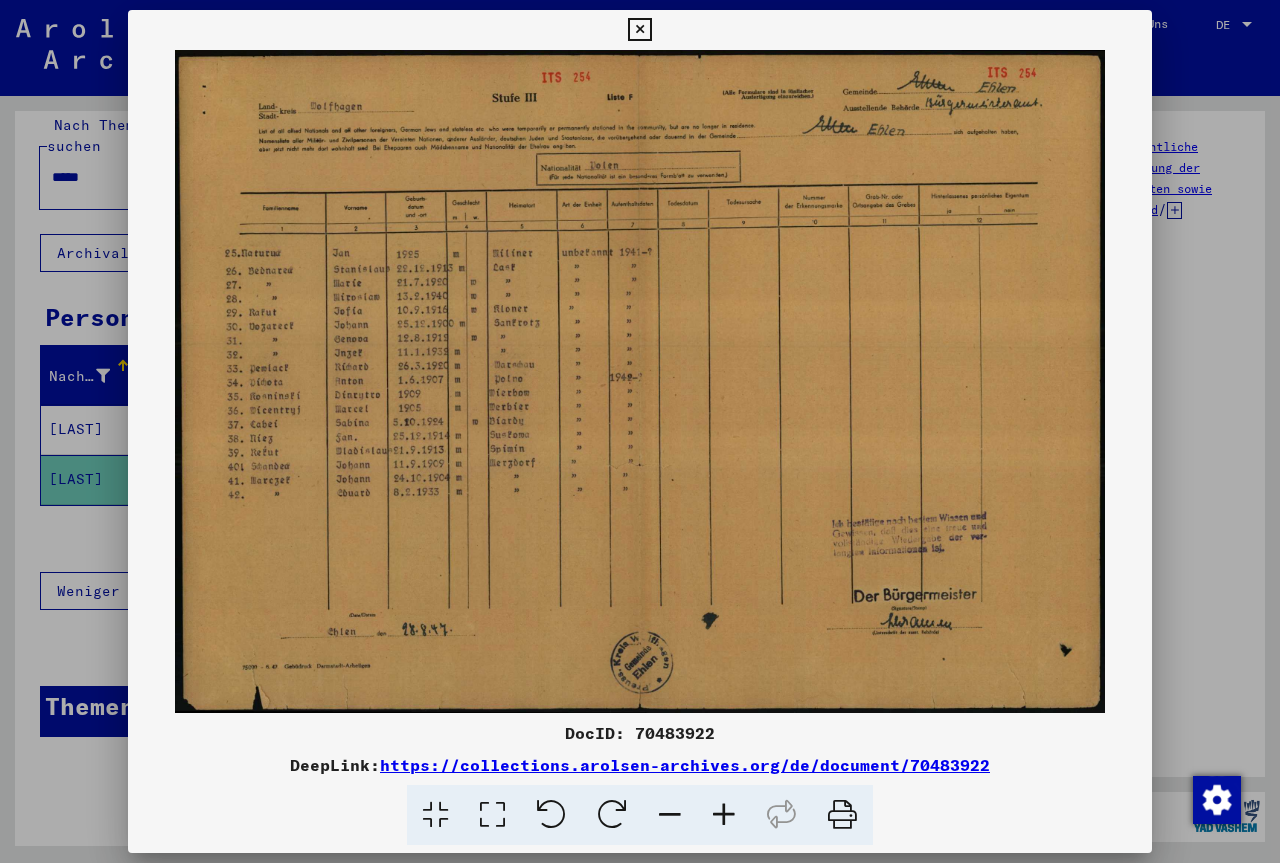 click at bounding box center [640, 431] 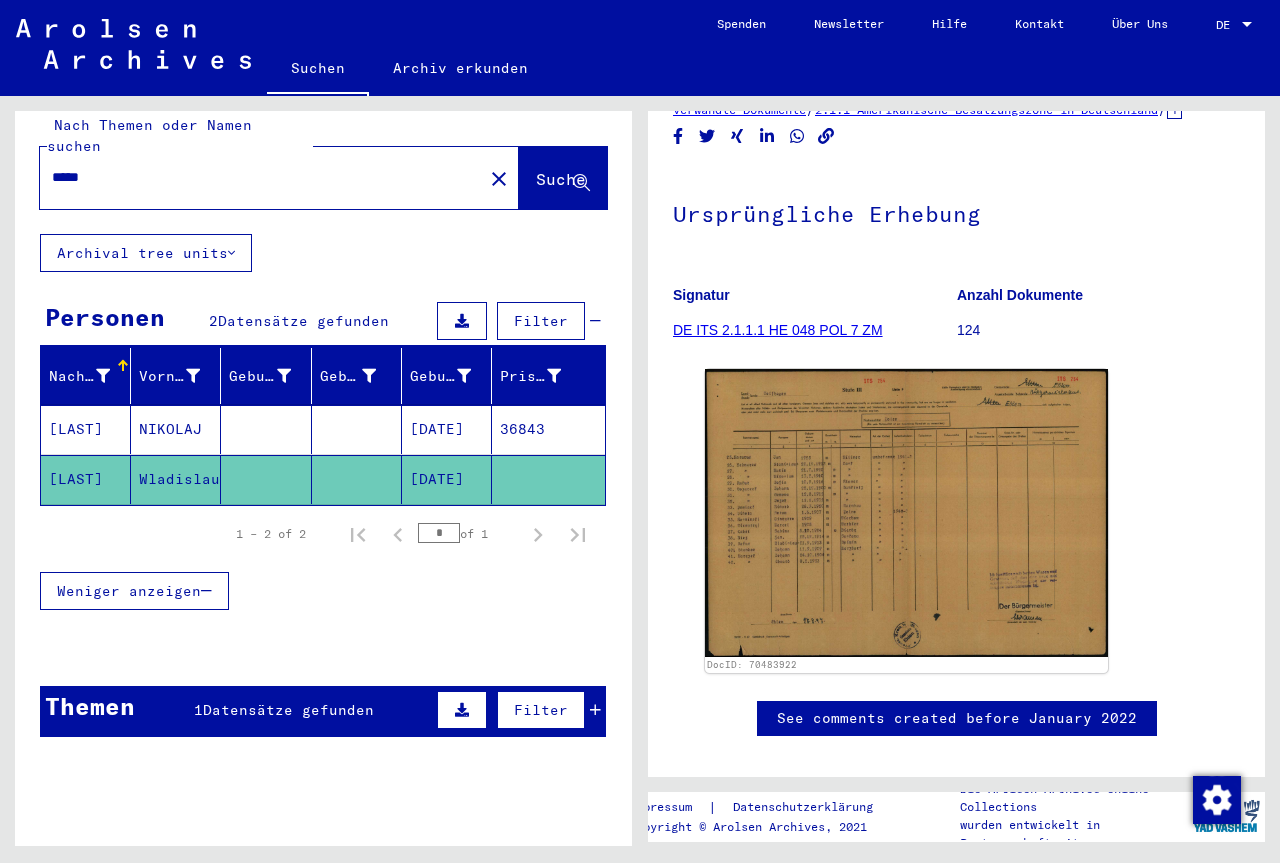 scroll, scrollTop: 600, scrollLeft: 0, axis: vertical 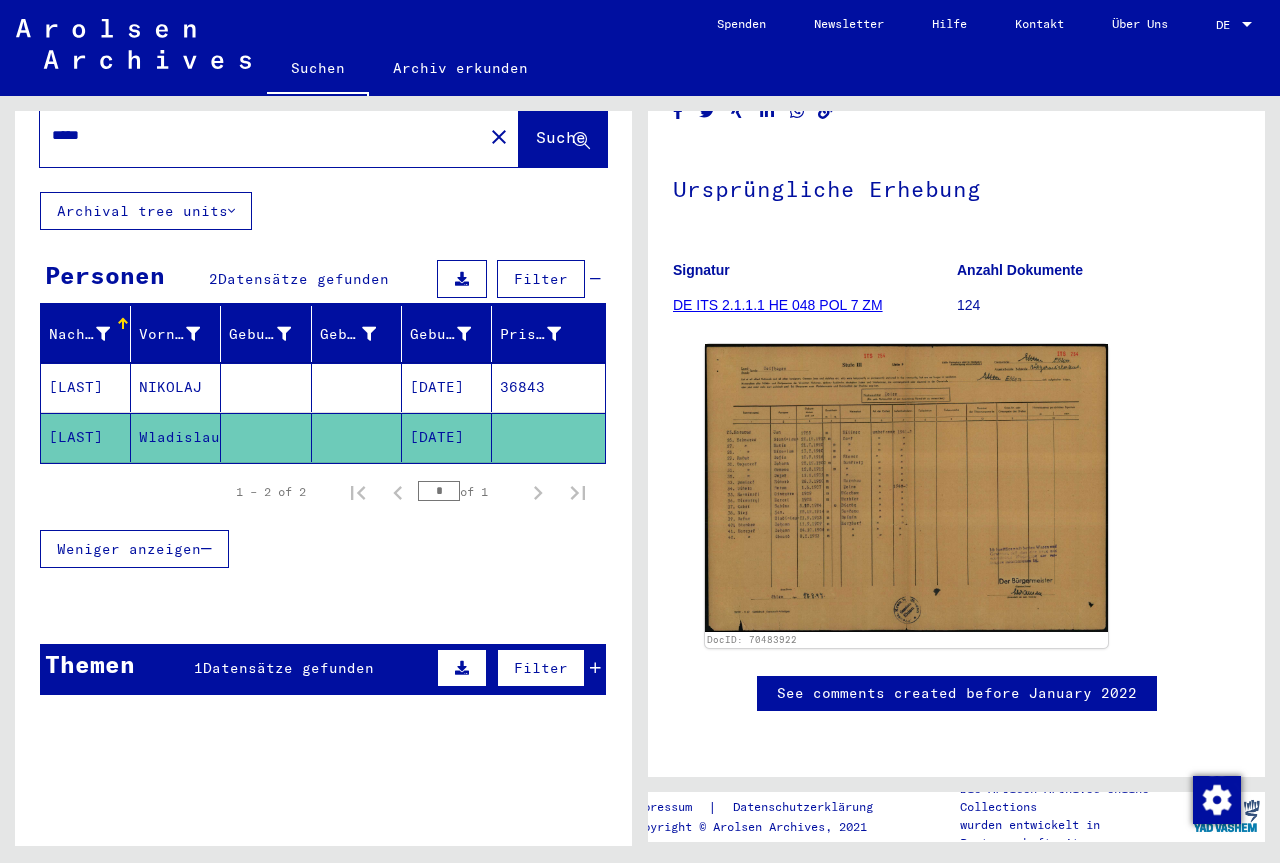 click on "[LAST]" at bounding box center (86, 437) 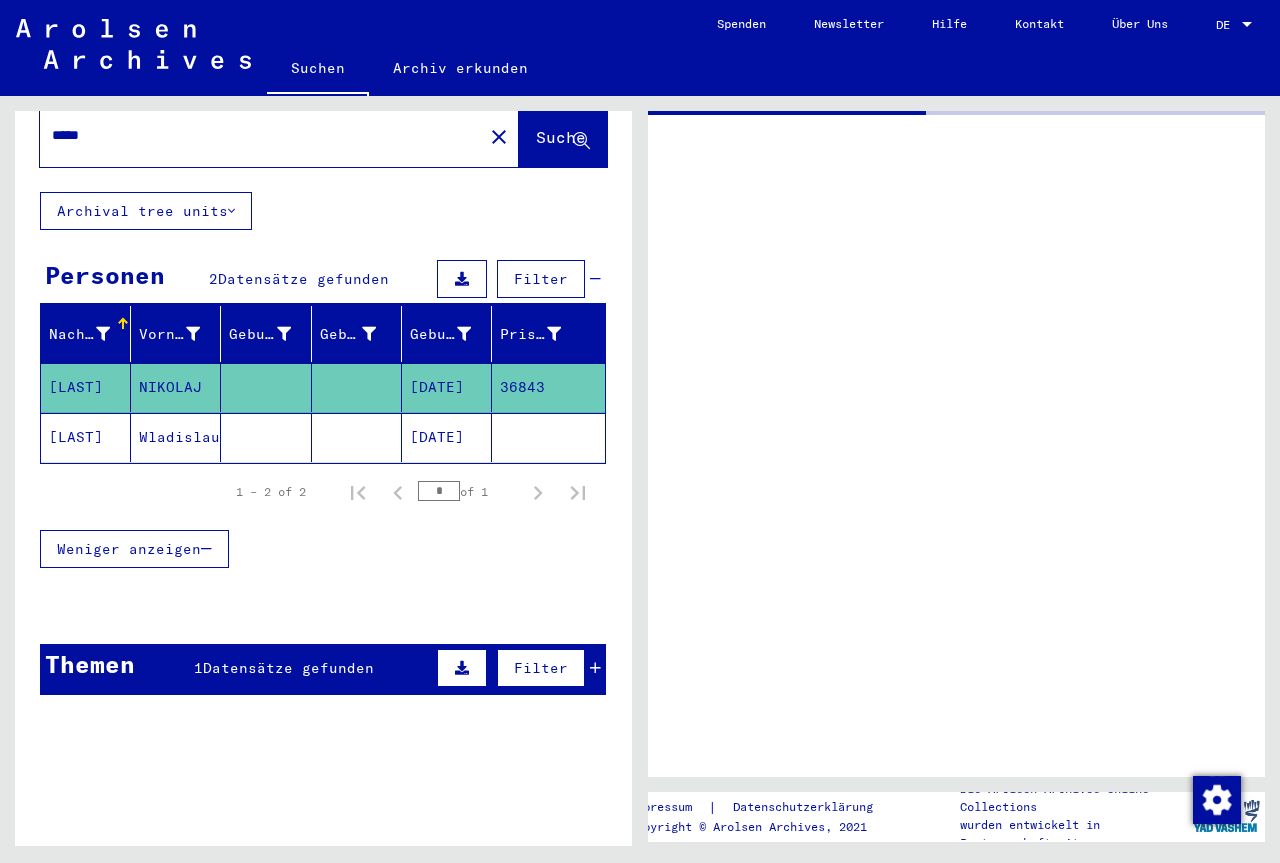 scroll, scrollTop: 0, scrollLeft: 0, axis: both 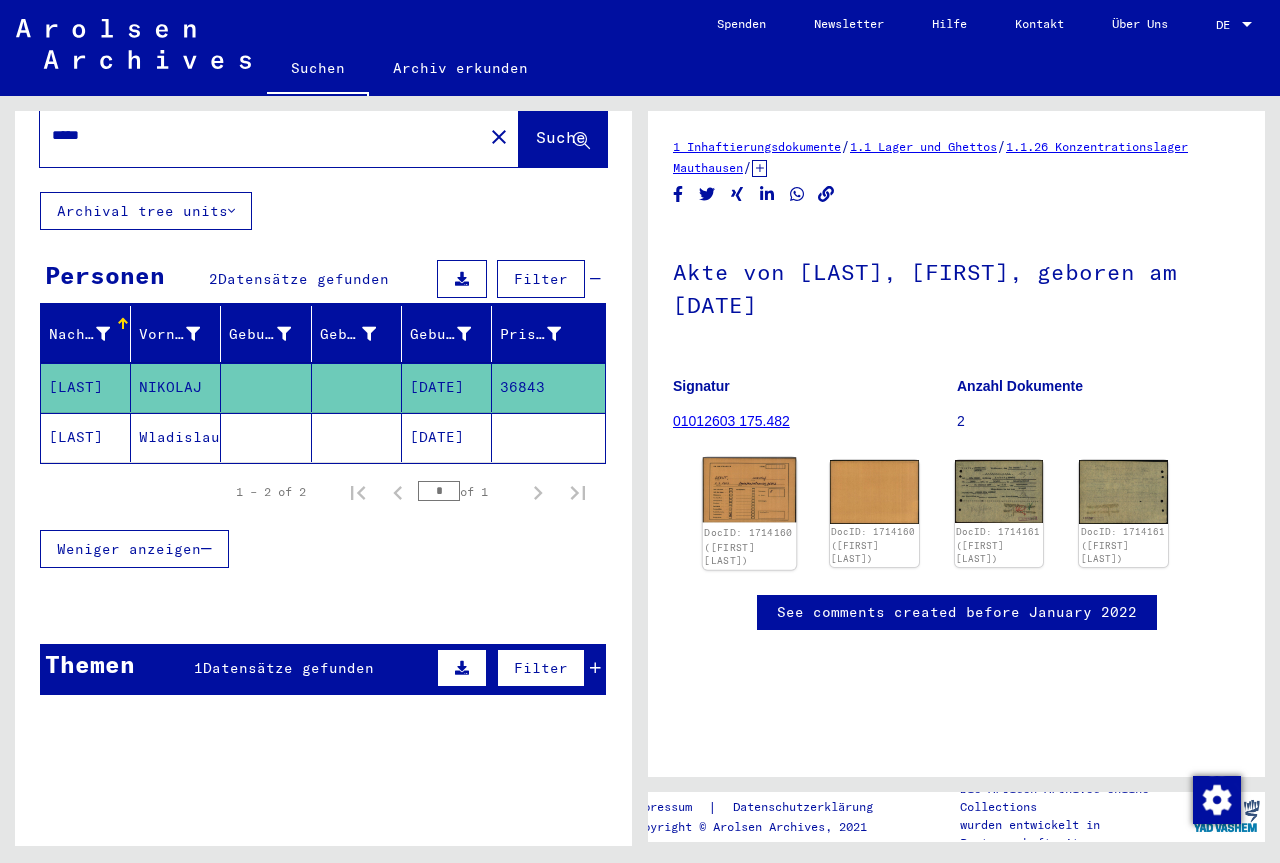 click 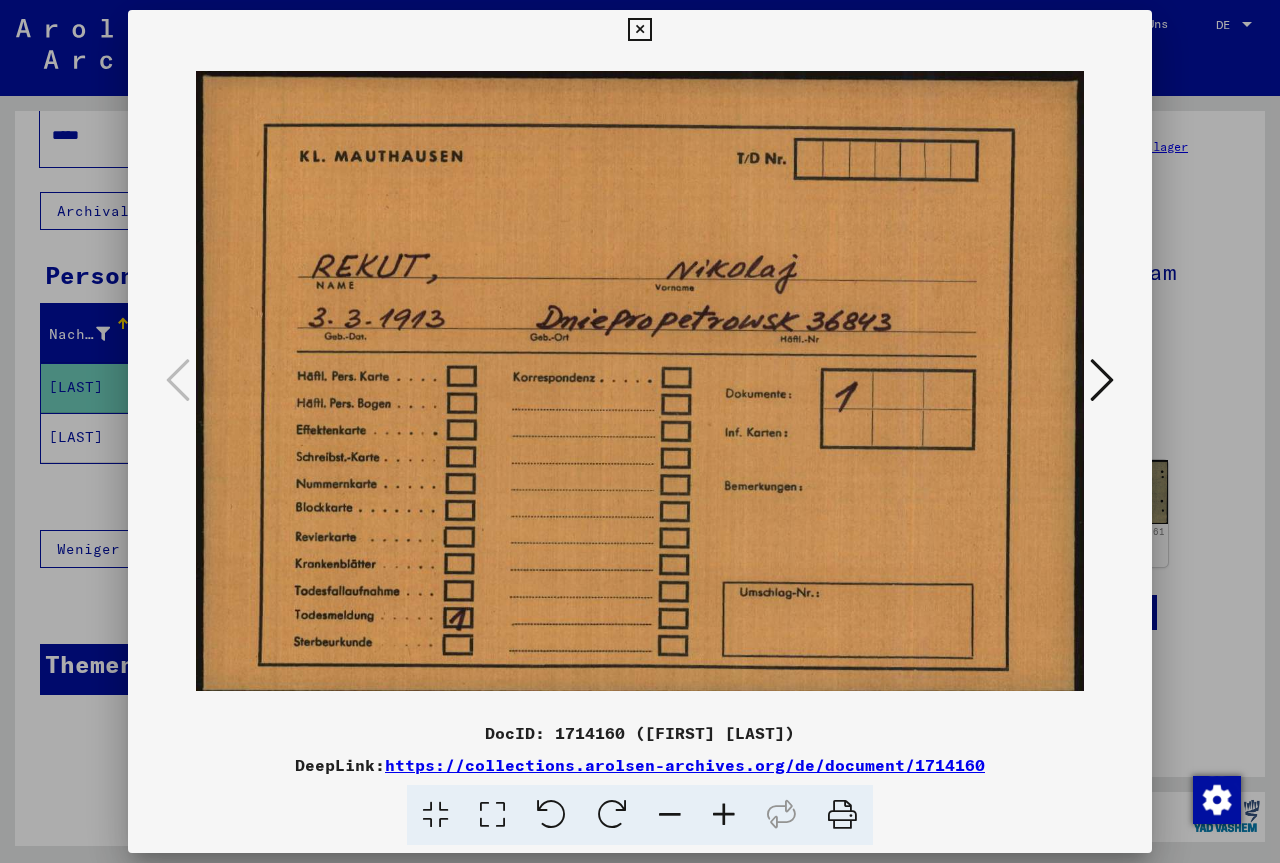click at bounding box center [1102, 381] 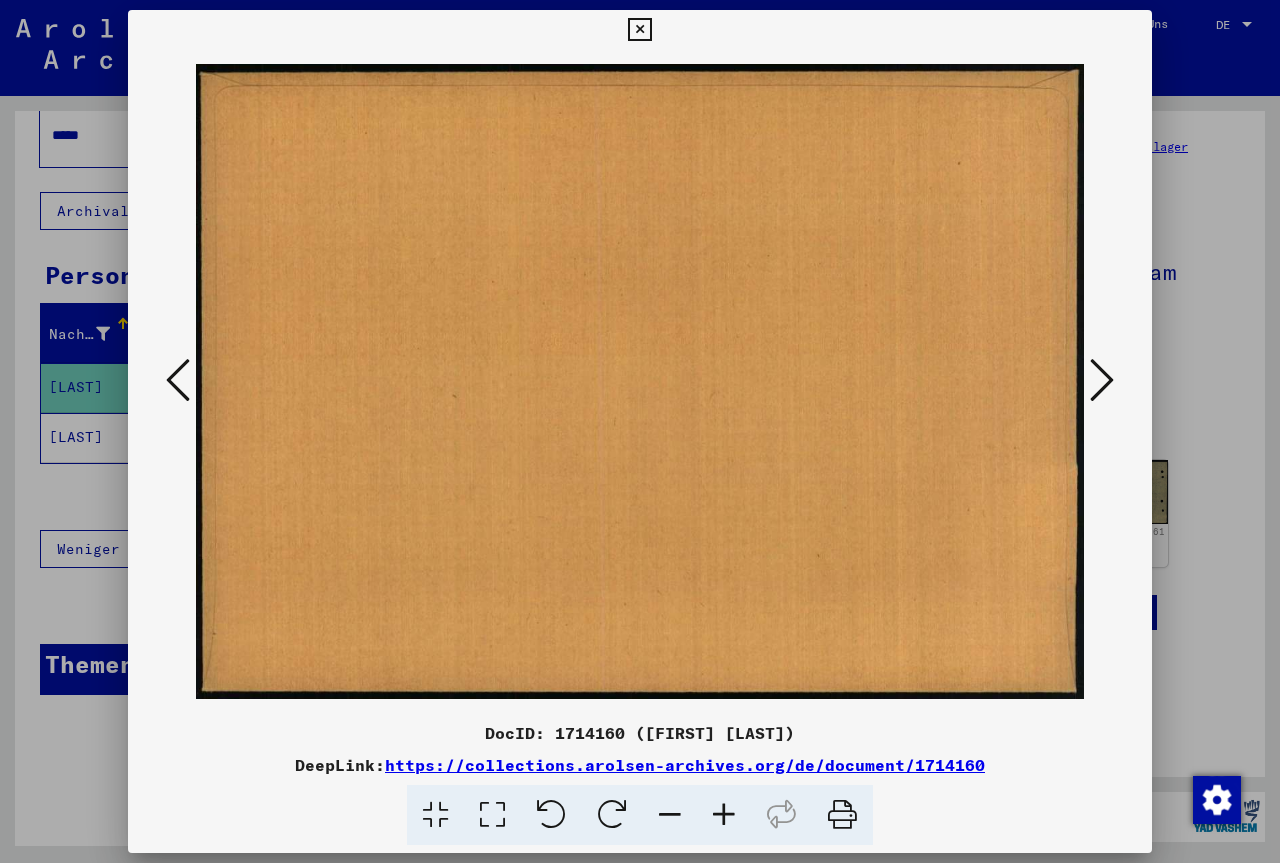 click at bounding box center (178, 380) 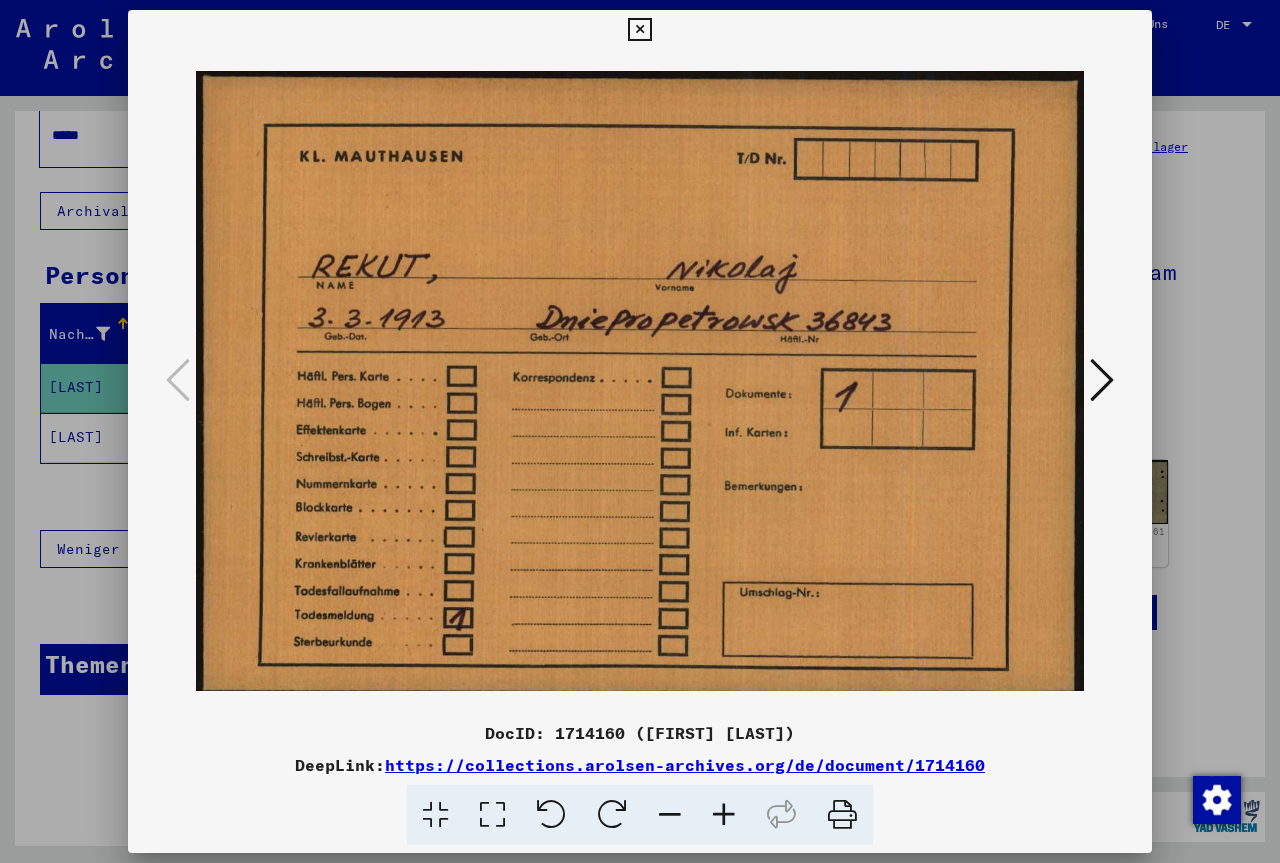 click at bounding box center [640, 431] 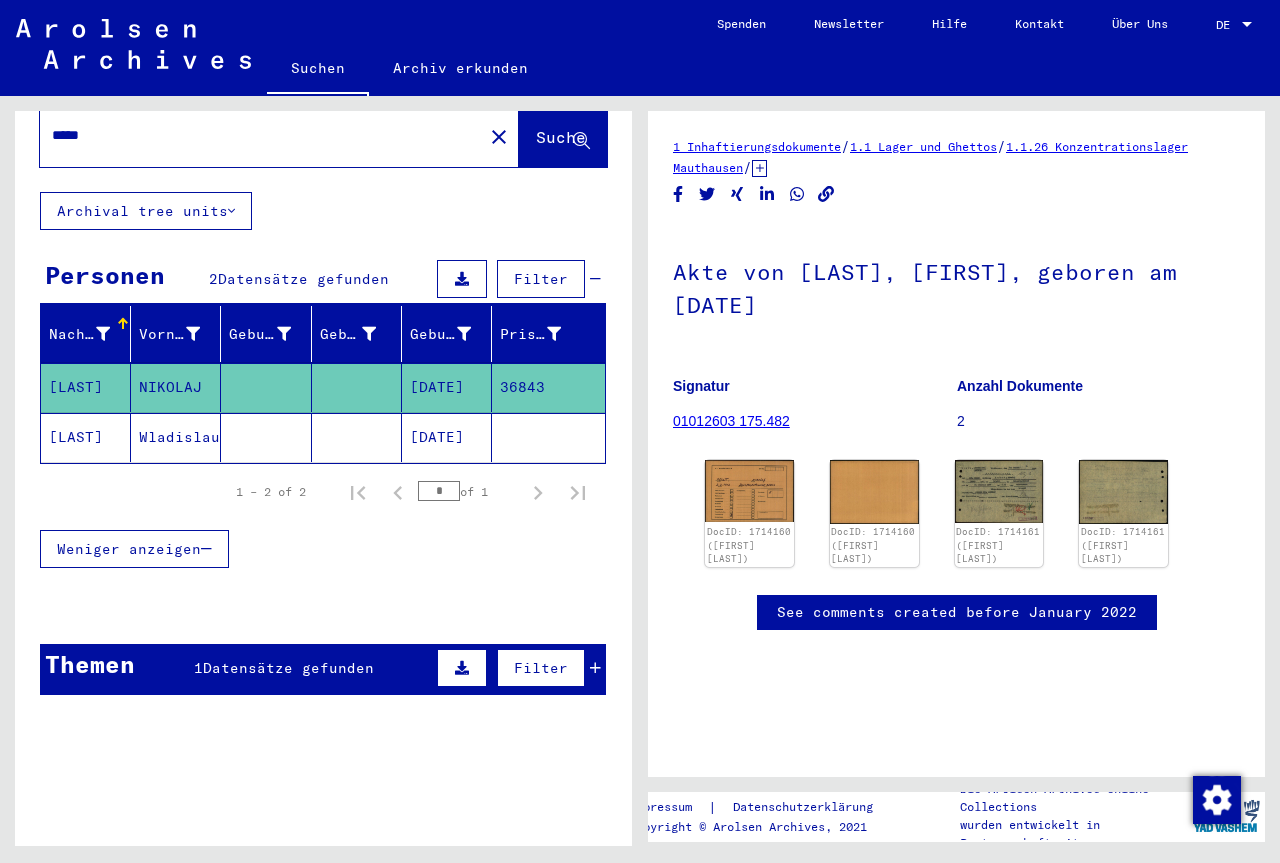 click on "Wladislaus" 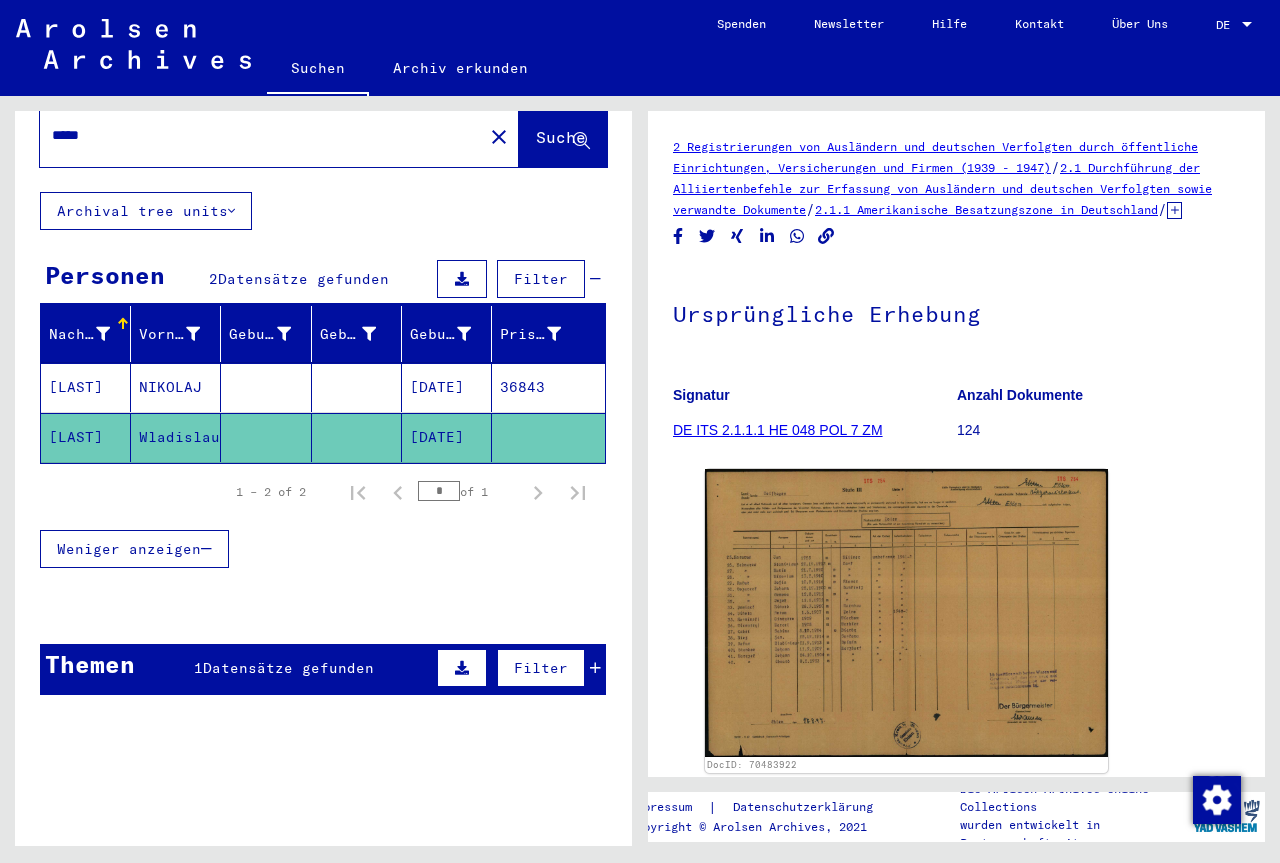 scroll, scrollTop: 0, scrollLeft: 0, axis: both 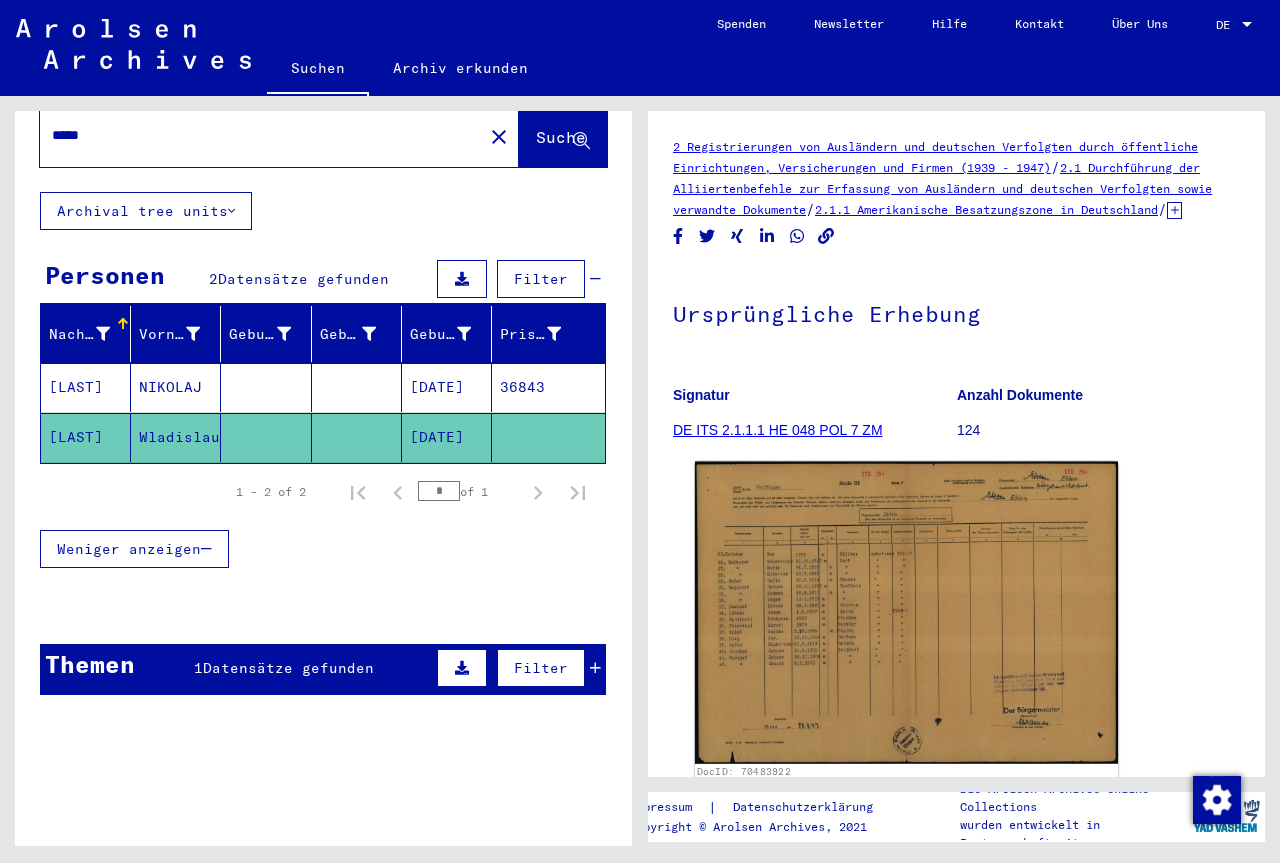 click 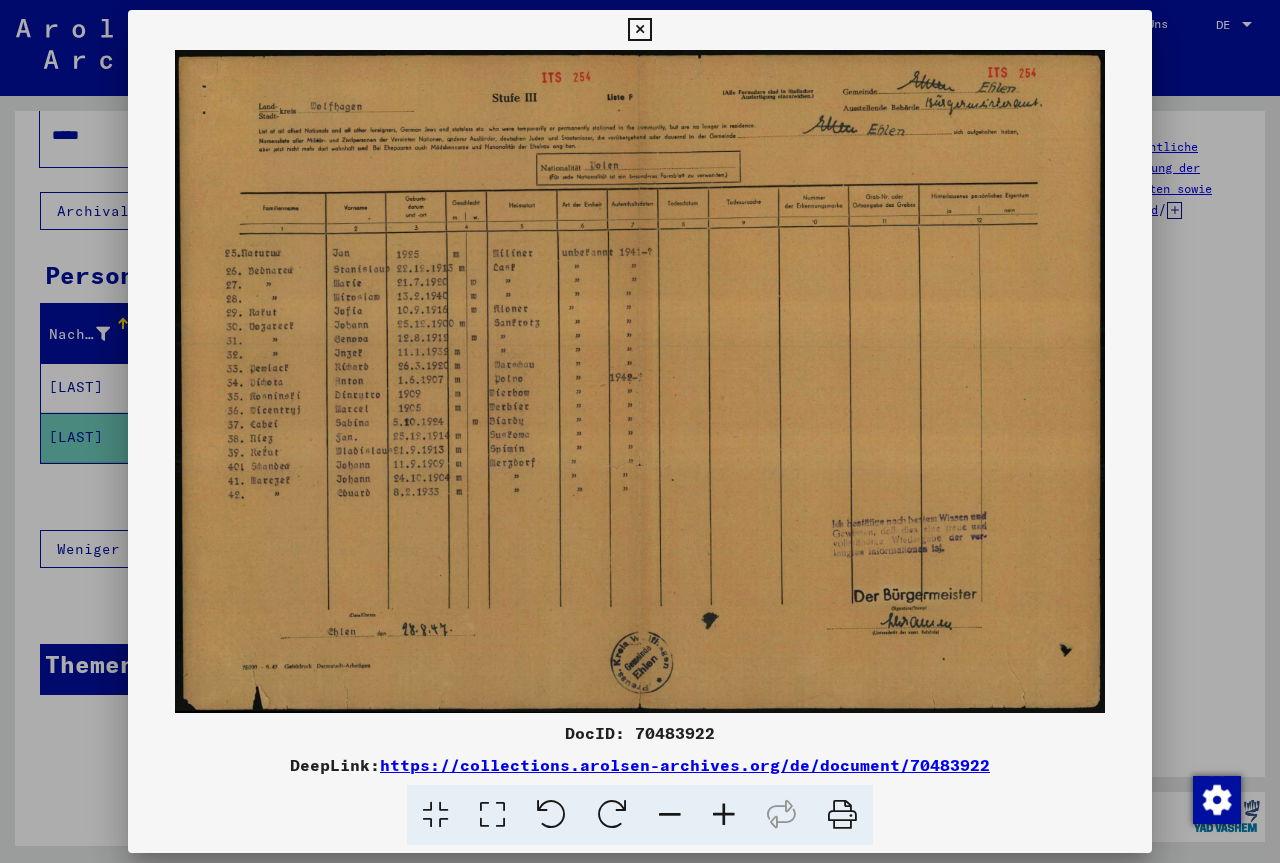 click at bounding box center (640, 431) 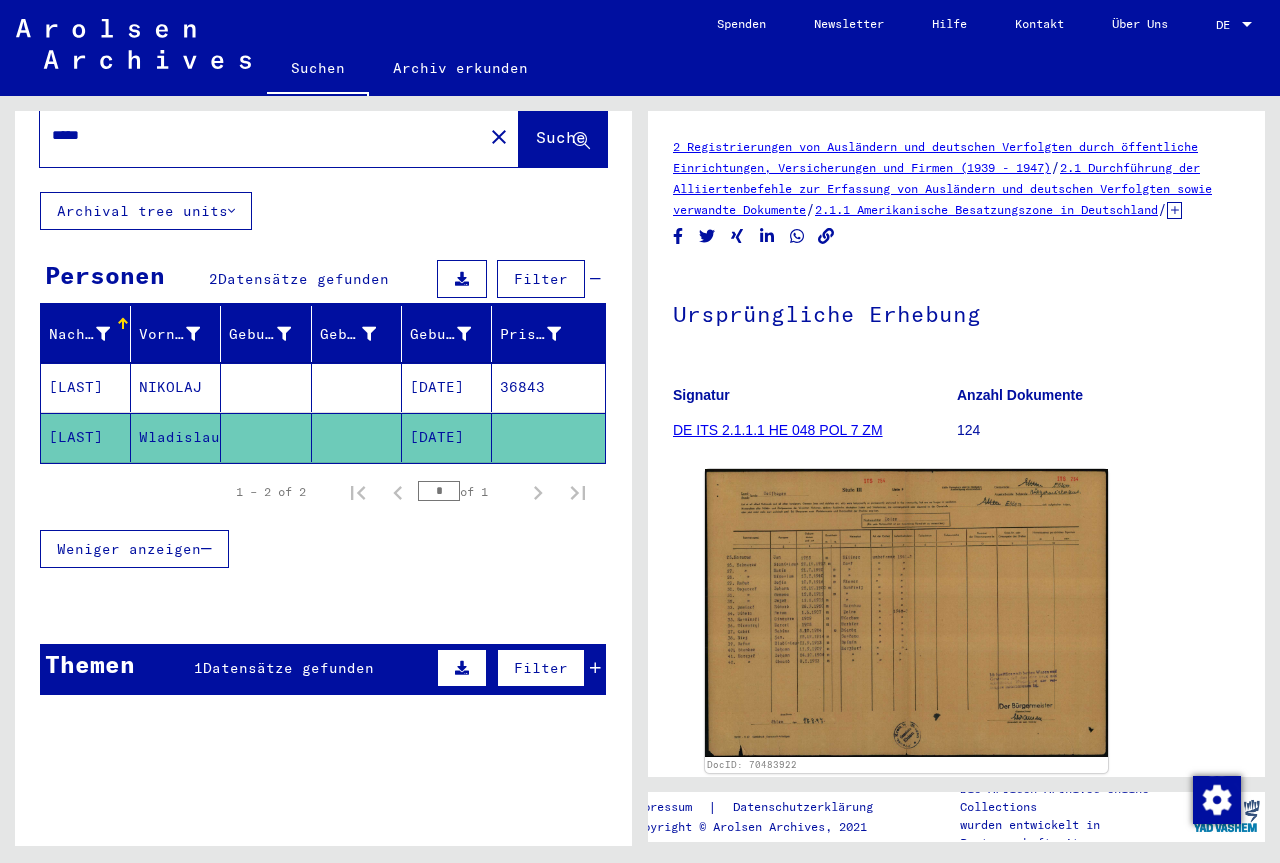 click on "[DATE]" at bounding box center [447, 437] 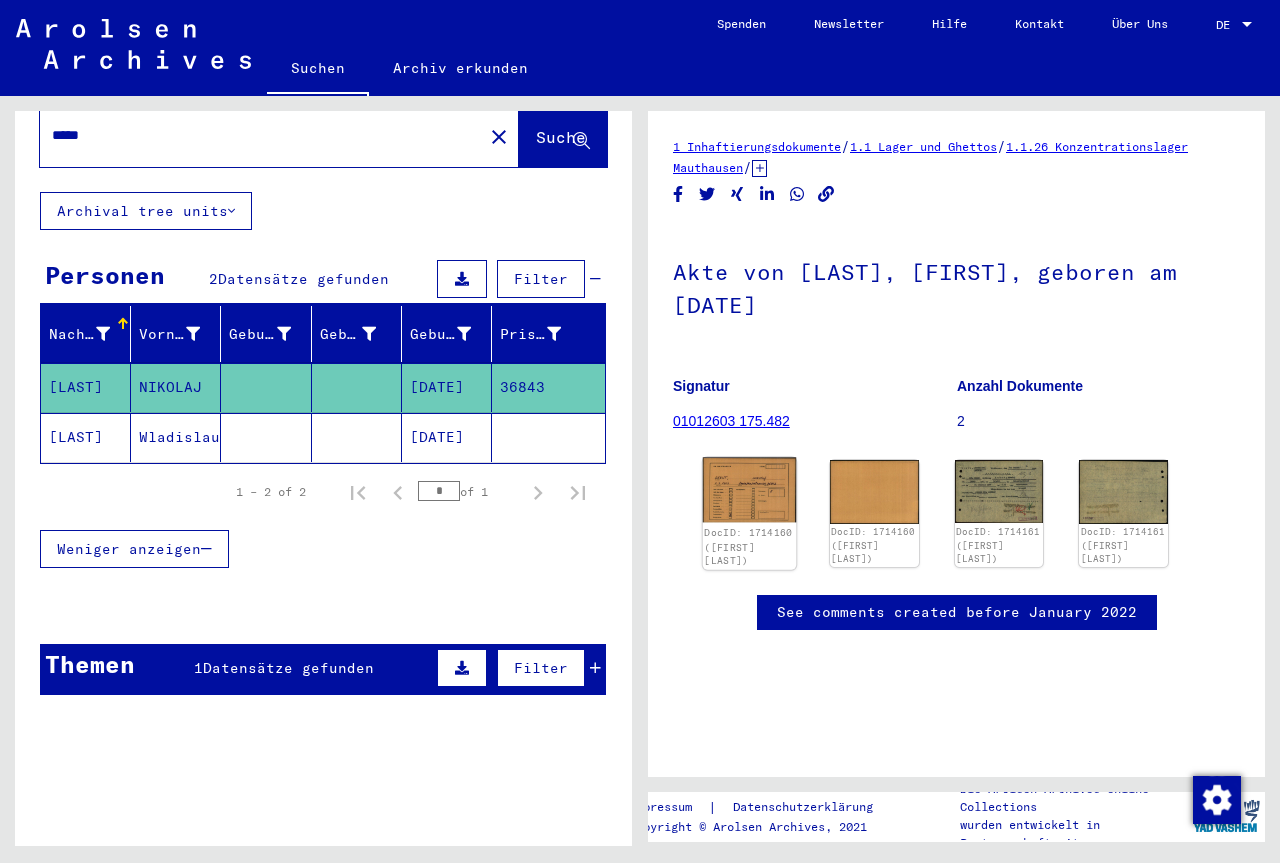 scroll, scrollTop: 0, scrollLeft: 0, axis: both 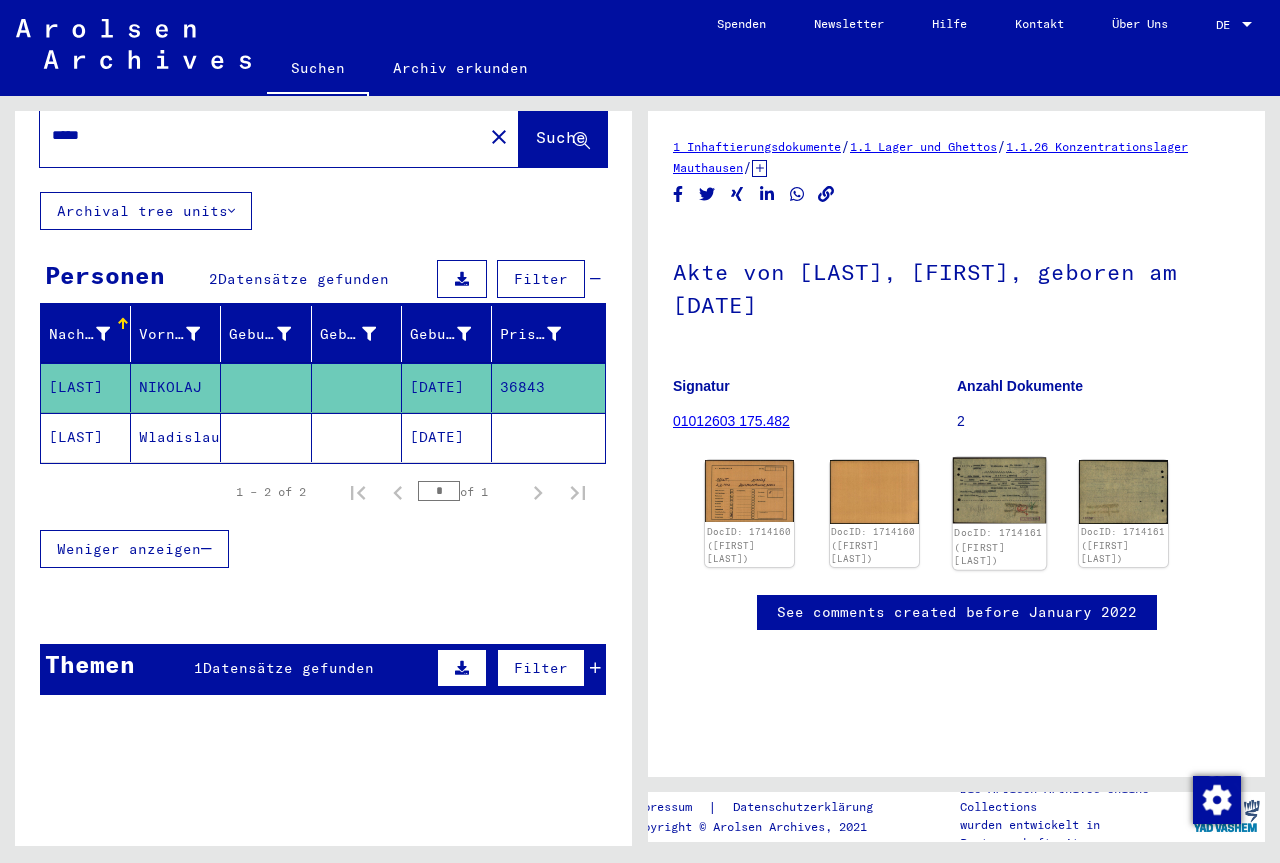 click 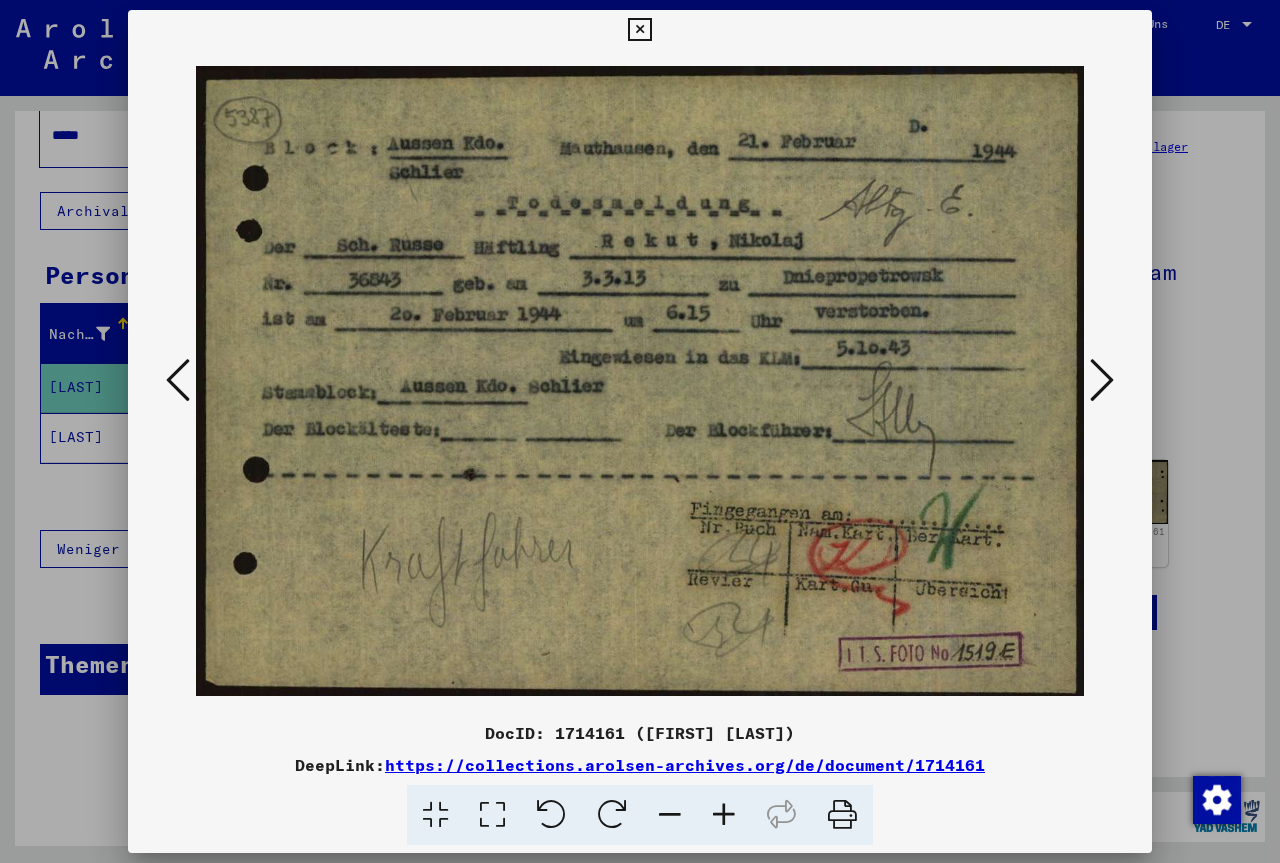 click at bounding box center [1102, 380] 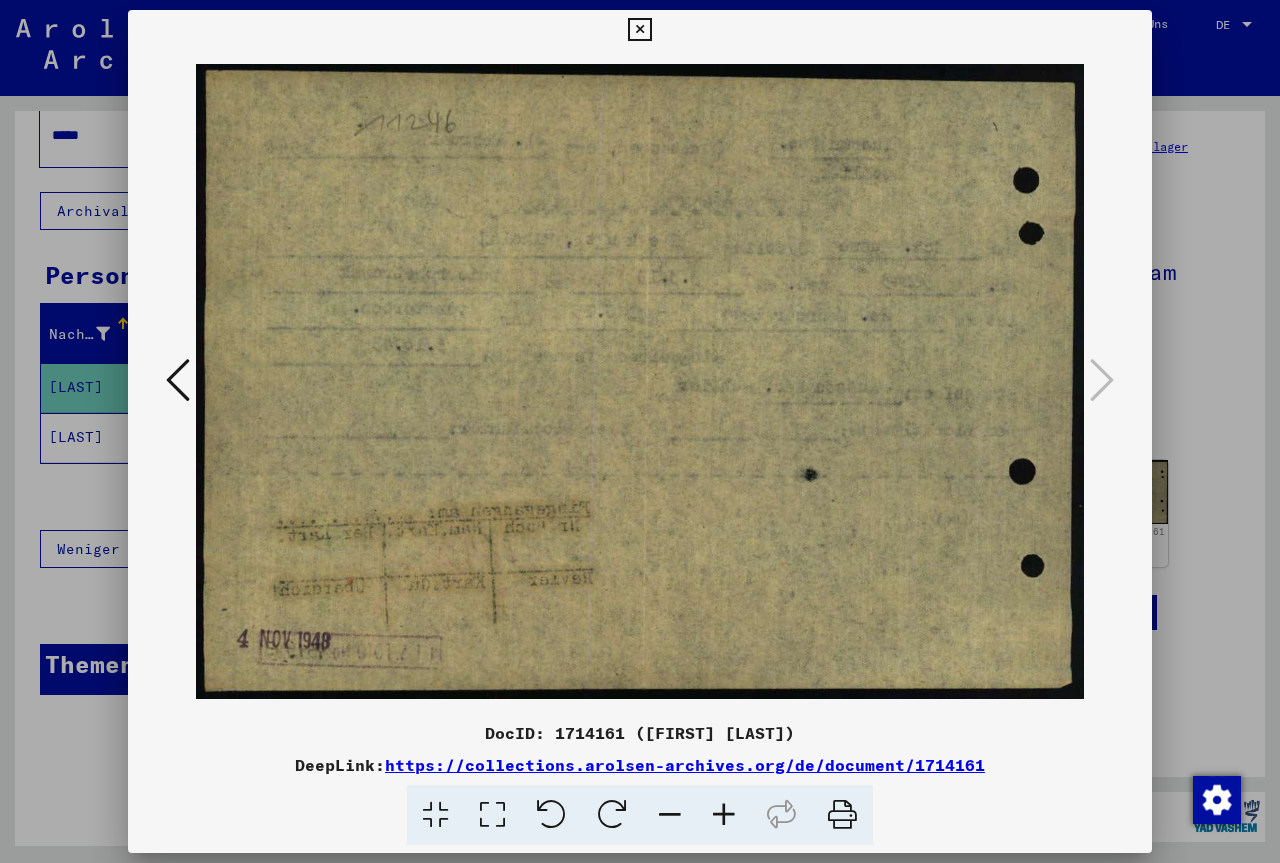 click at bounding box center (178, 380) 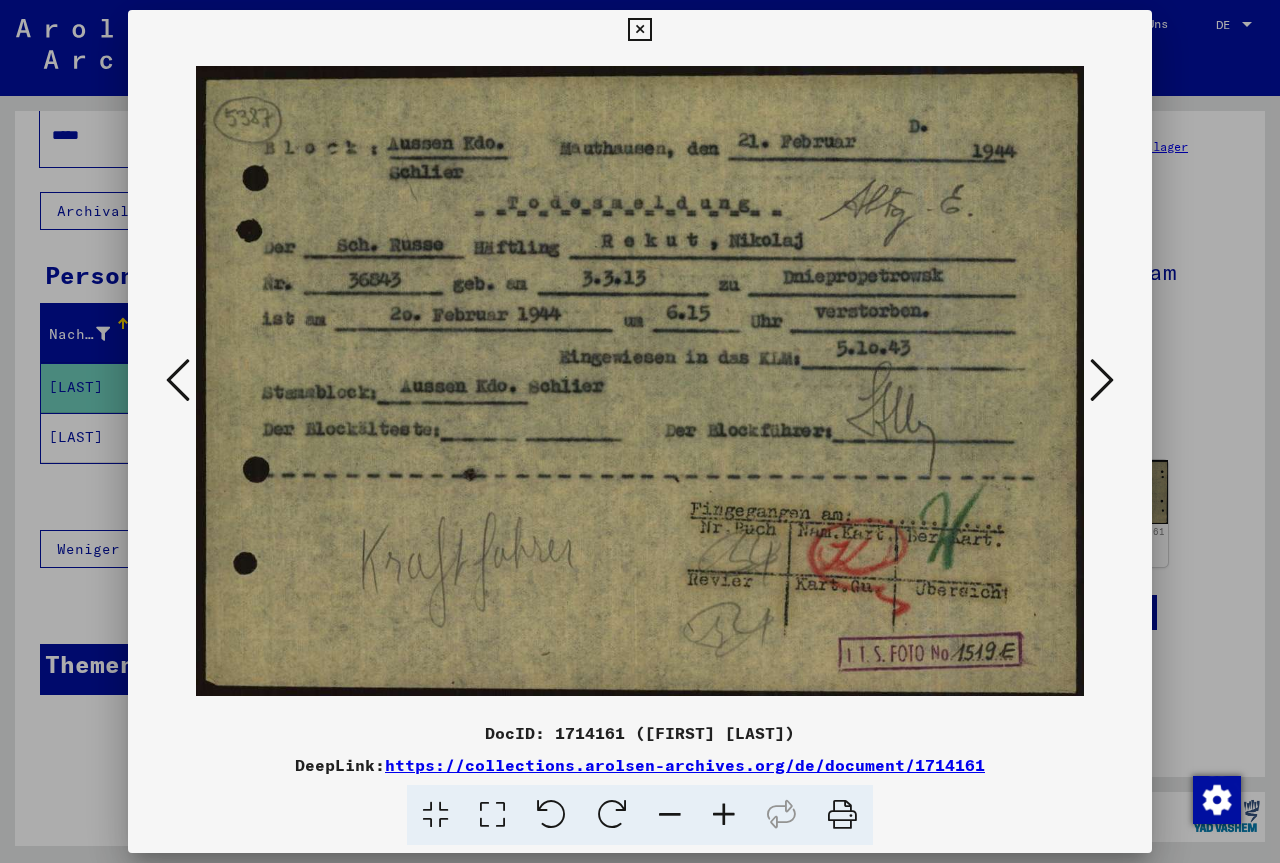 click at bounding box center (640, 431) 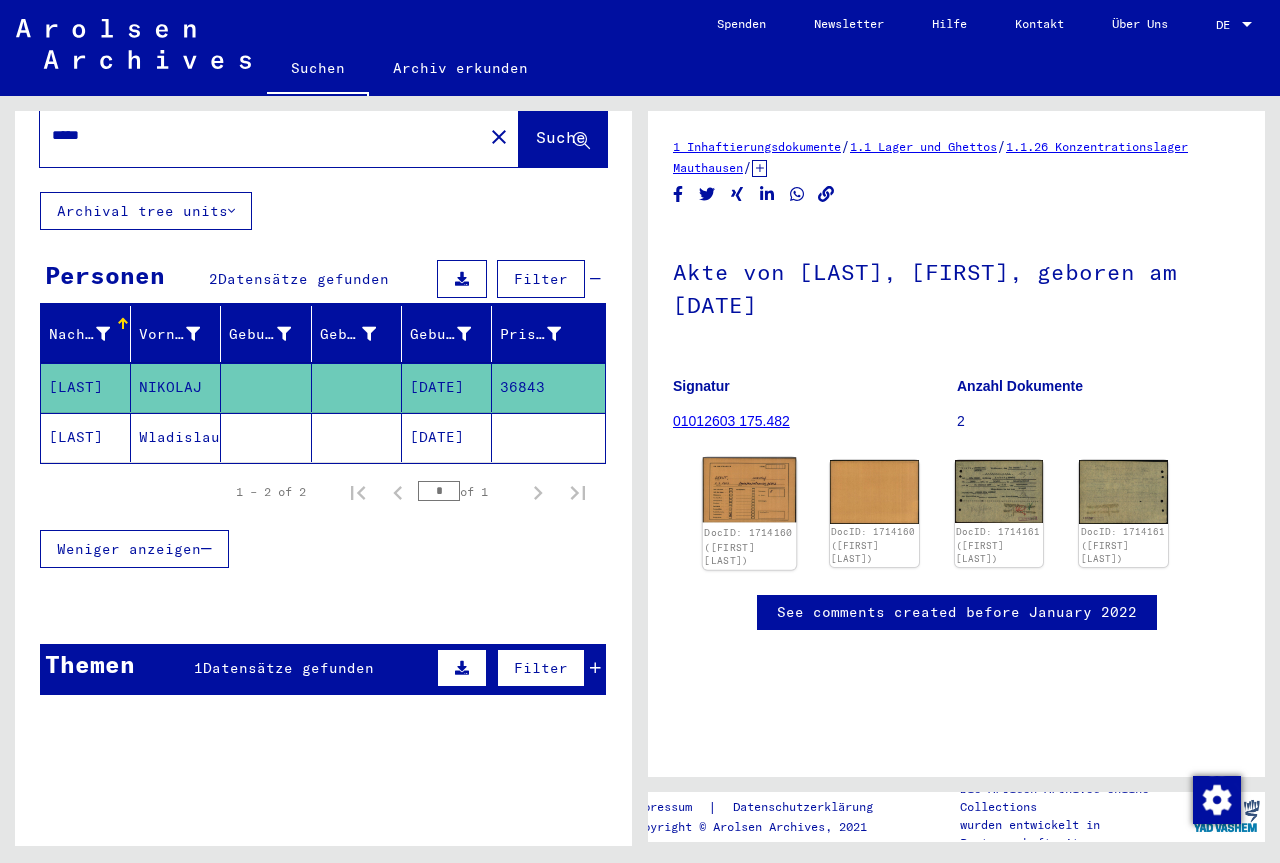click 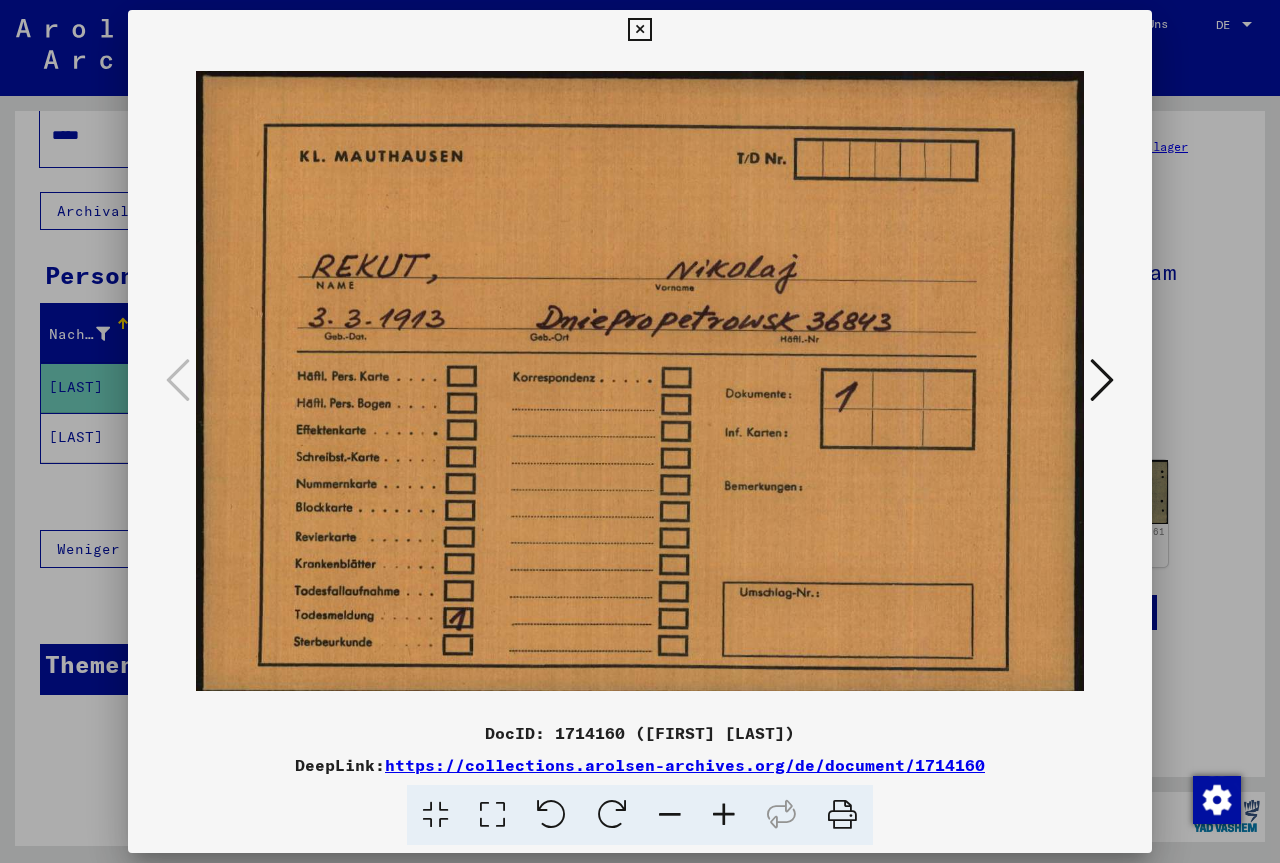 click at bounding box center (1102, 380) 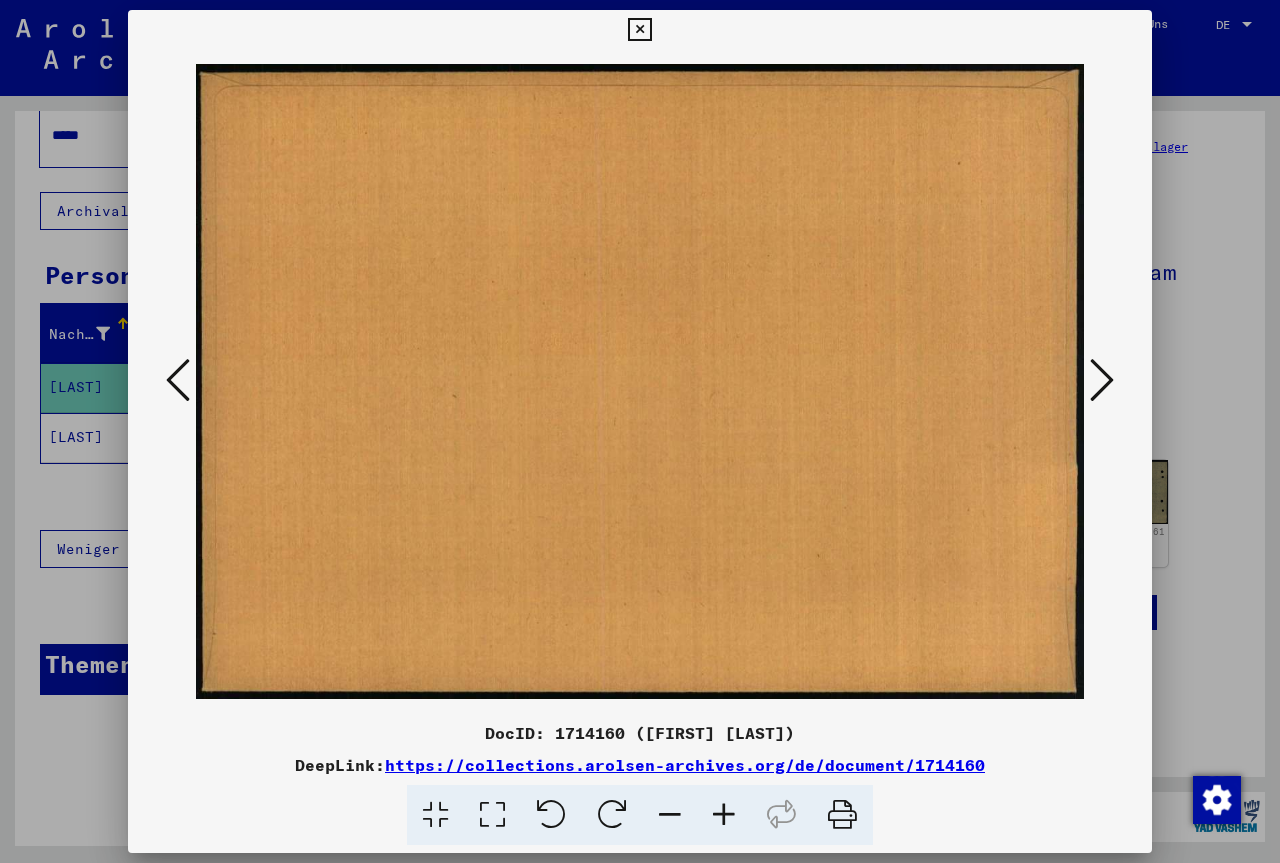 click at bounding box center [640, 381] 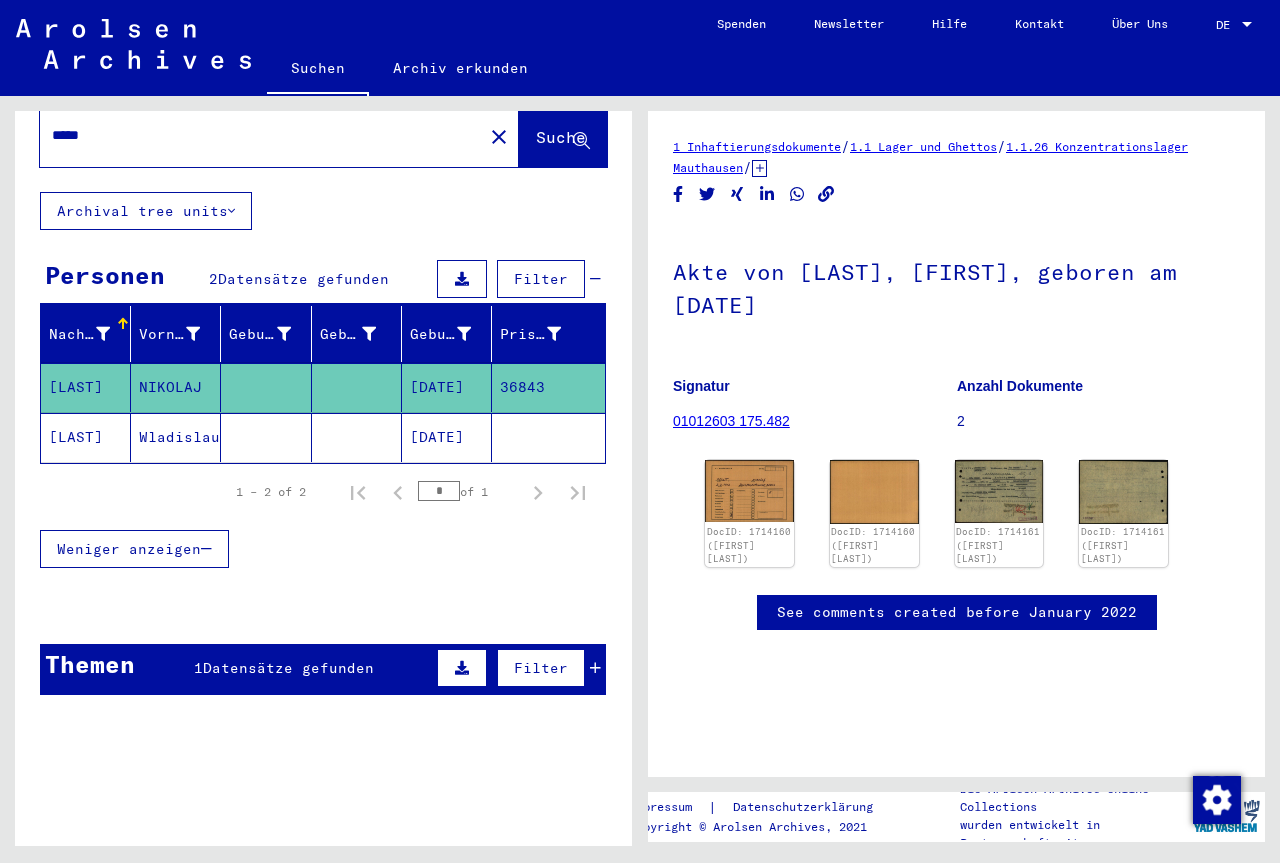 click on "Wladislaus" 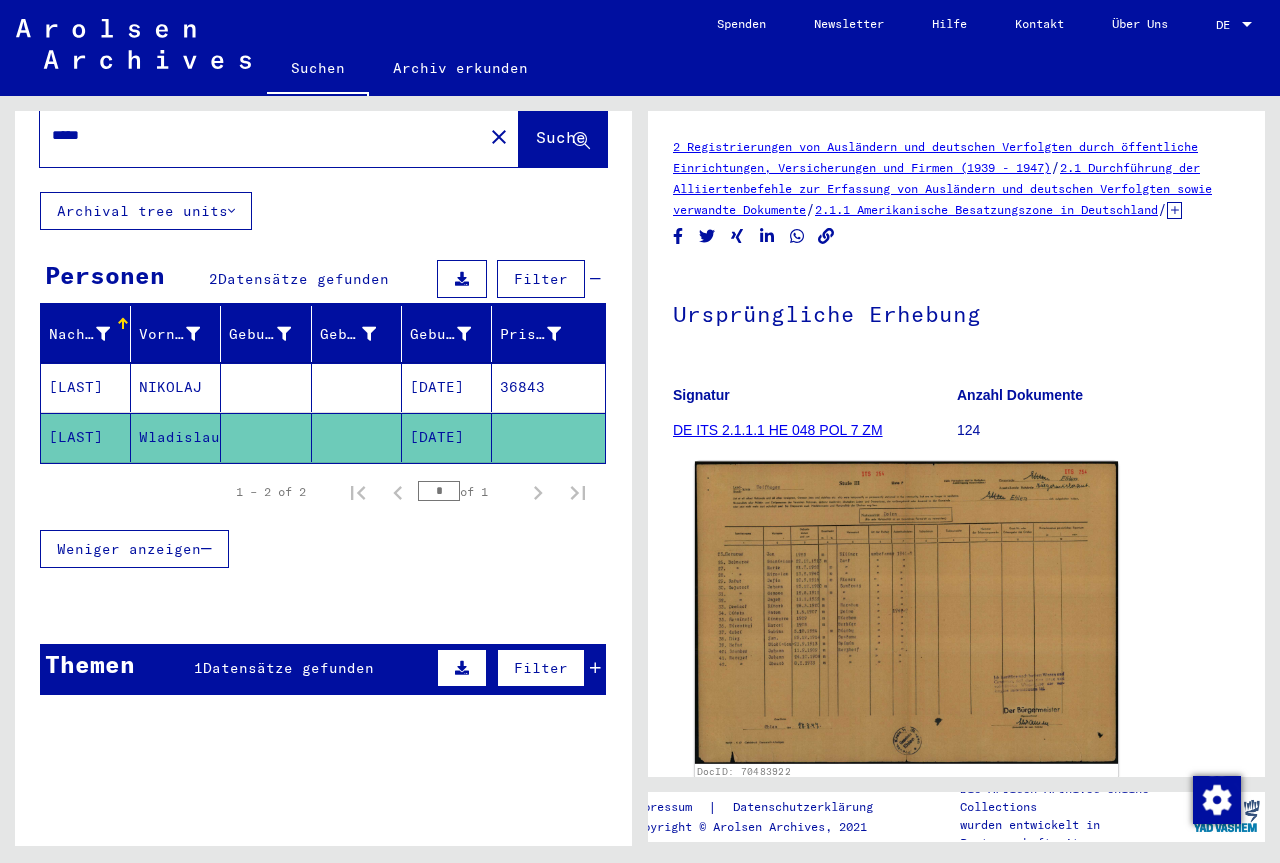 click 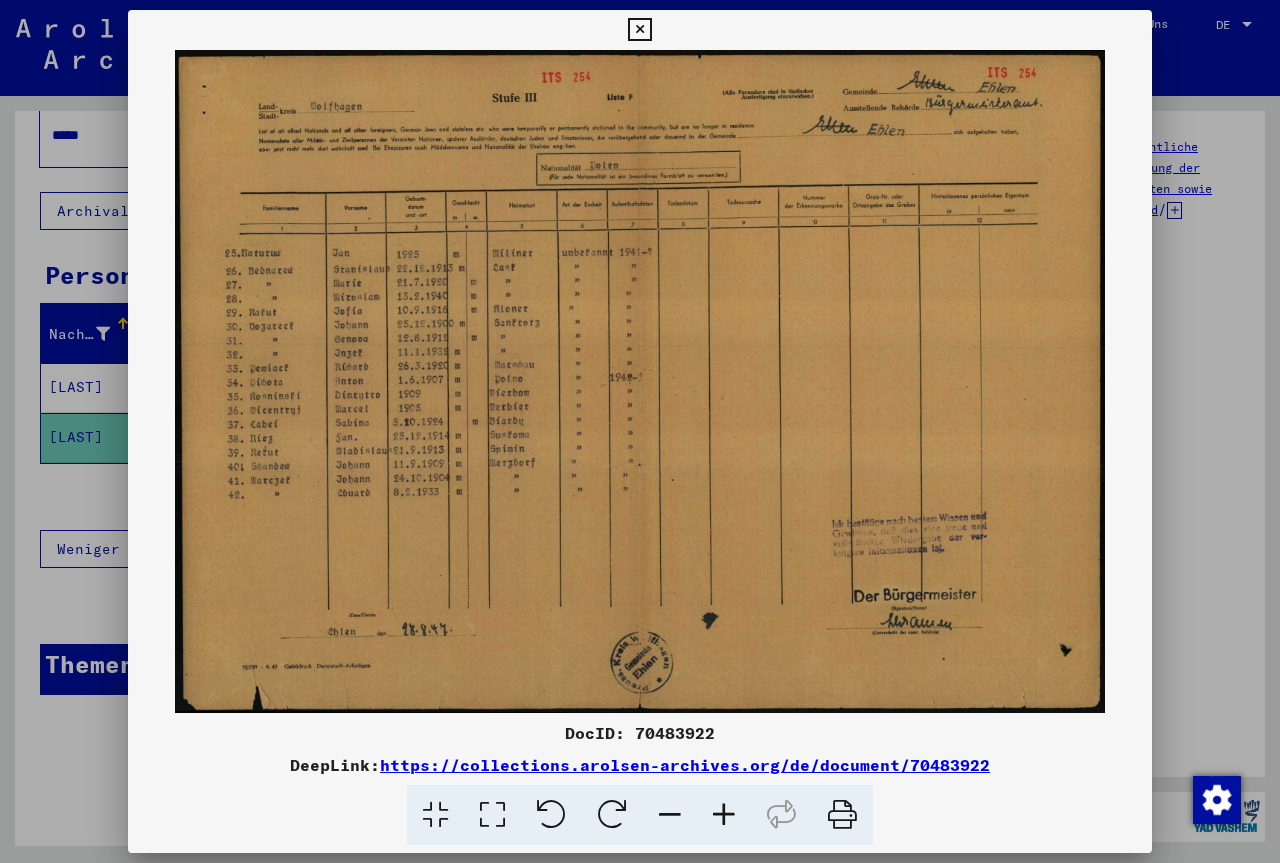 scroll, scrollTop: 0, scrollLeft: 0, axis: both 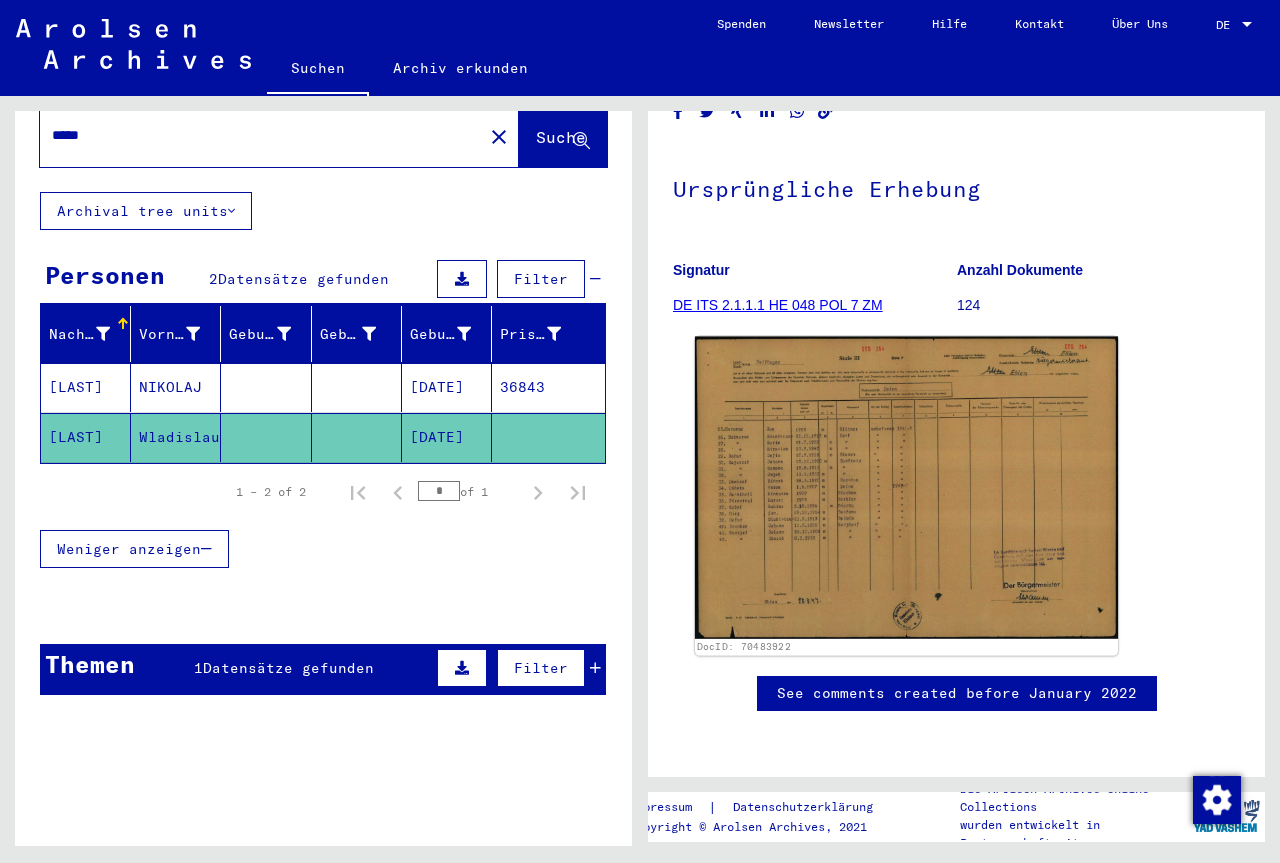 click 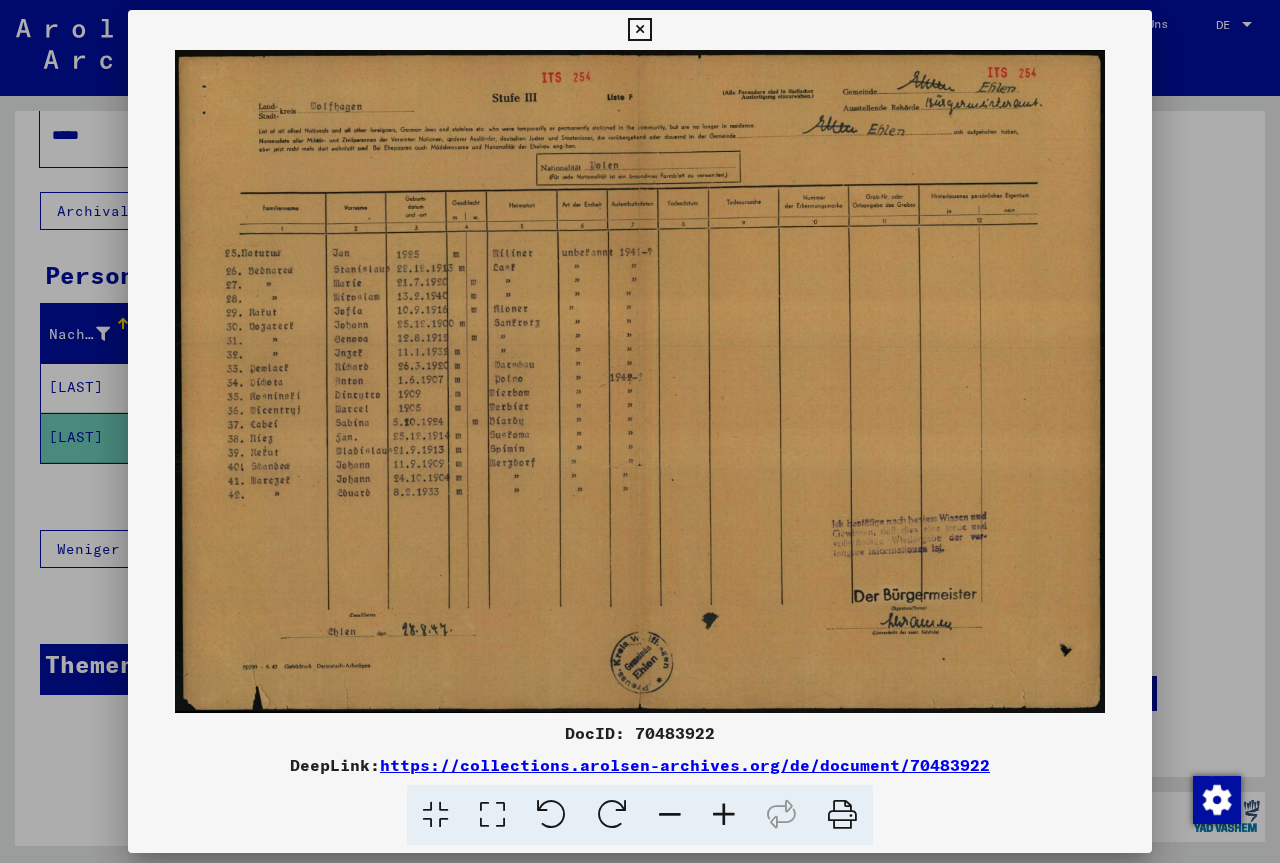 click at bounding box center [640, 431] 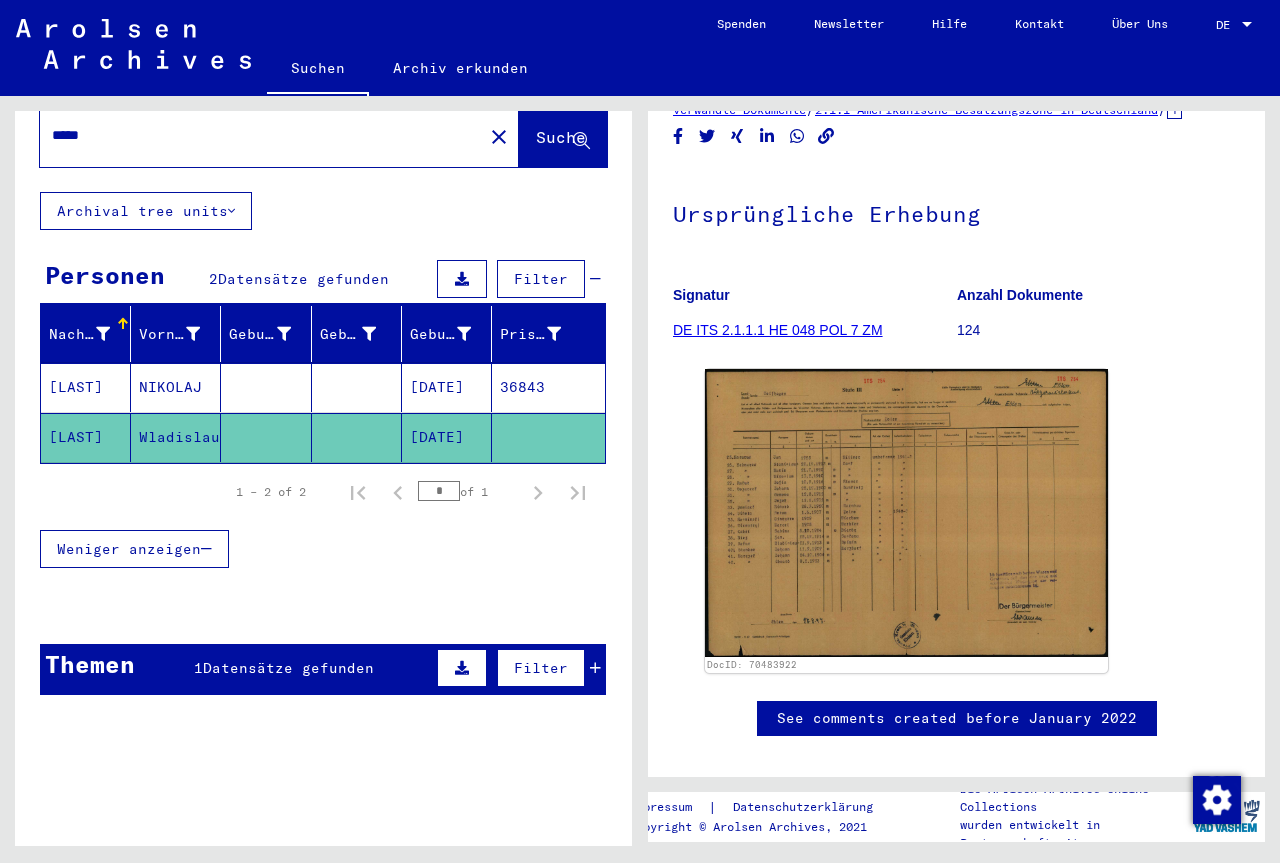 scroll, scrollTop: 0, scrollLeft: 0, axis: both 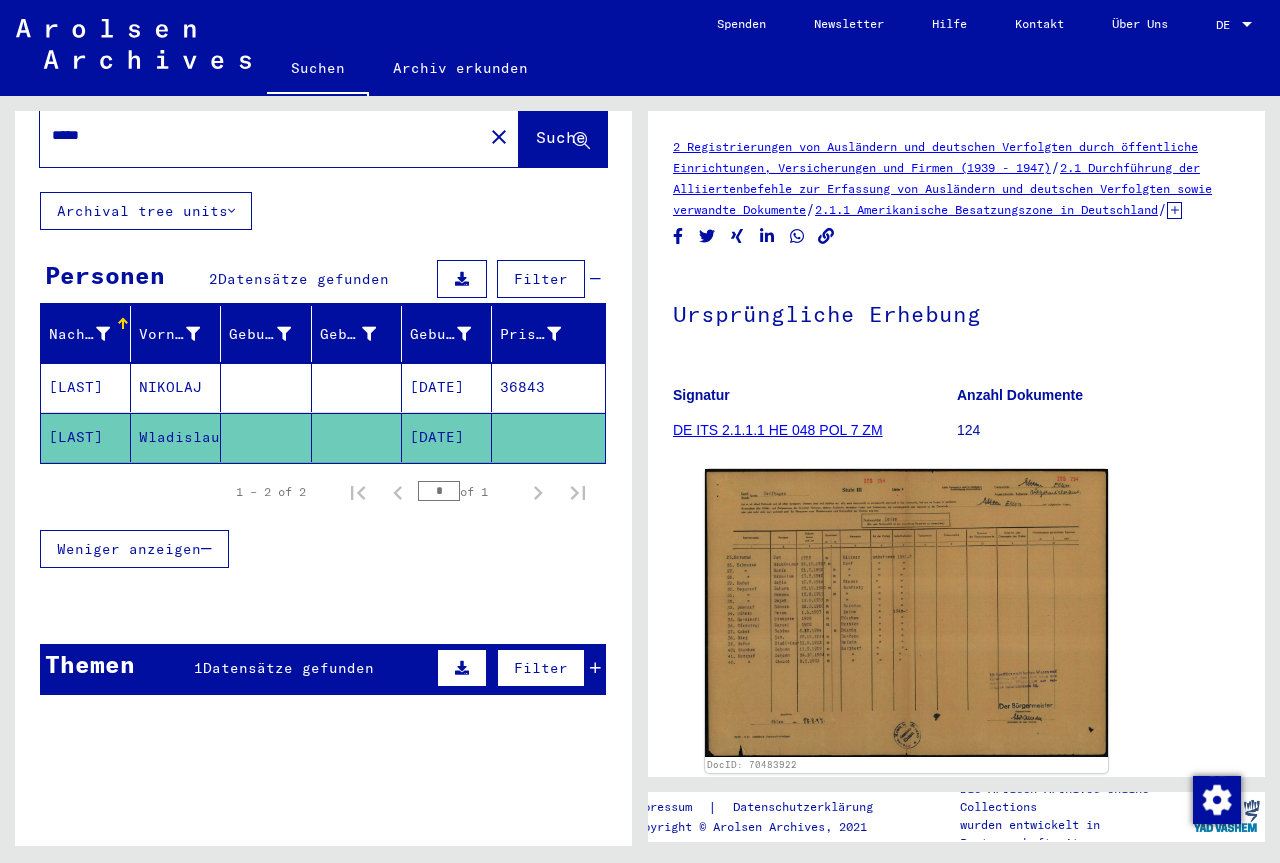 click at bounding box center (266, 437) 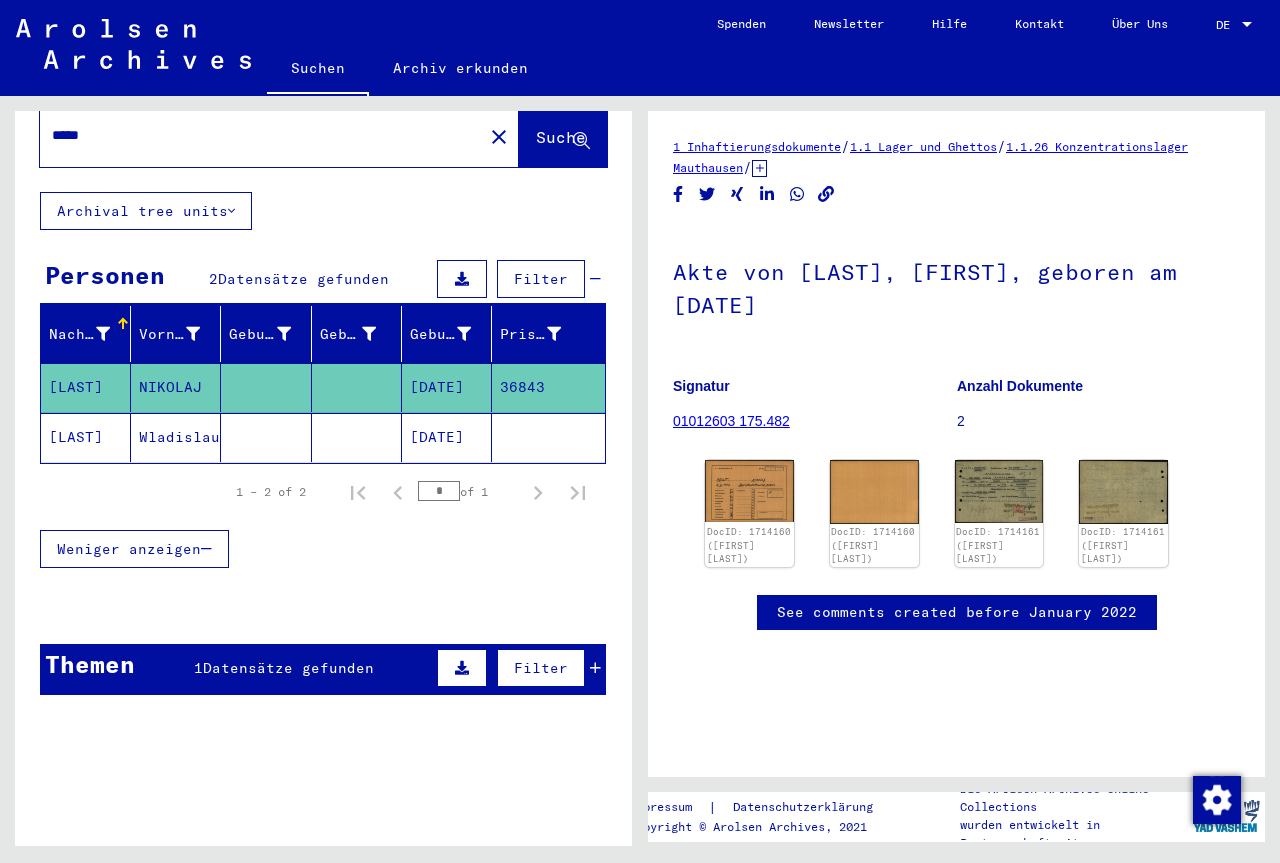 scroll, scrollTop: 0, scrollLeft: 0, axis: both 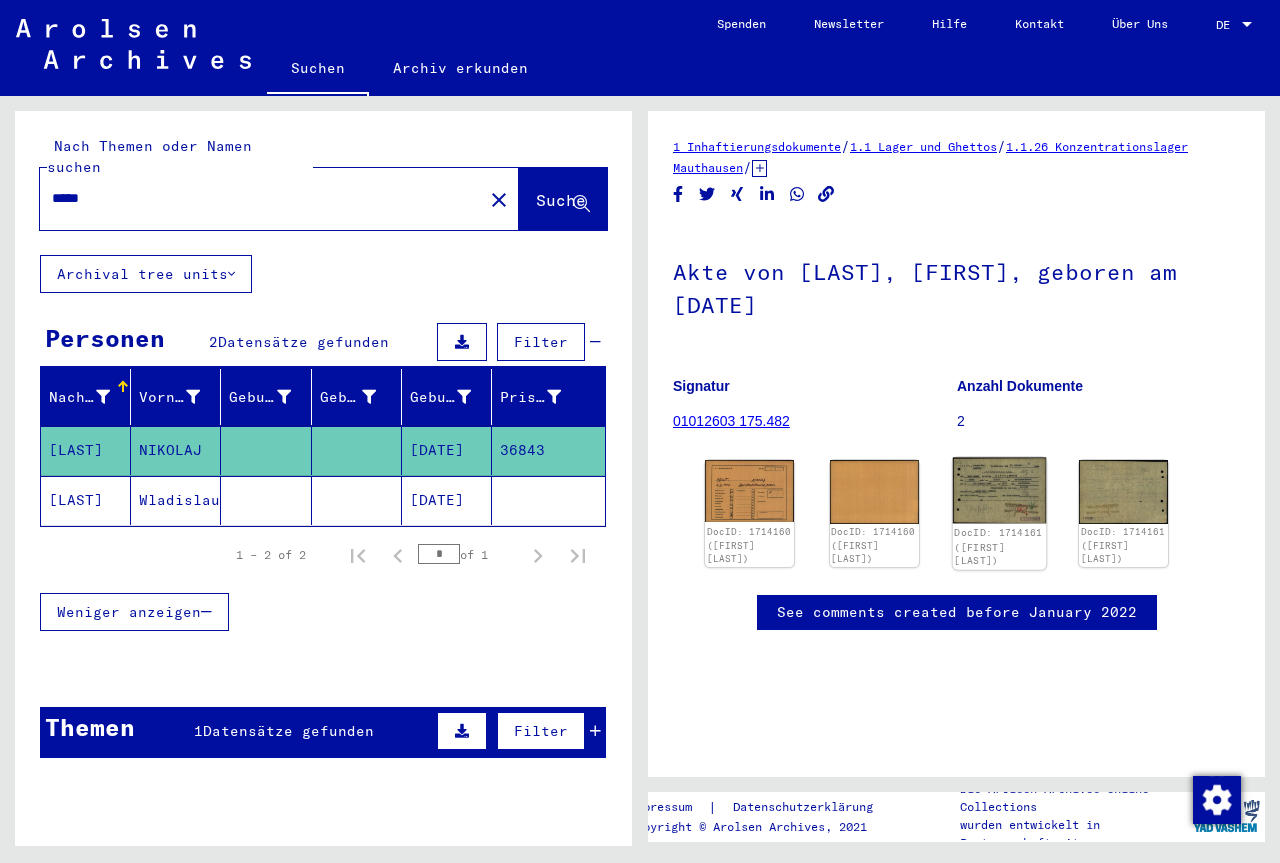 click 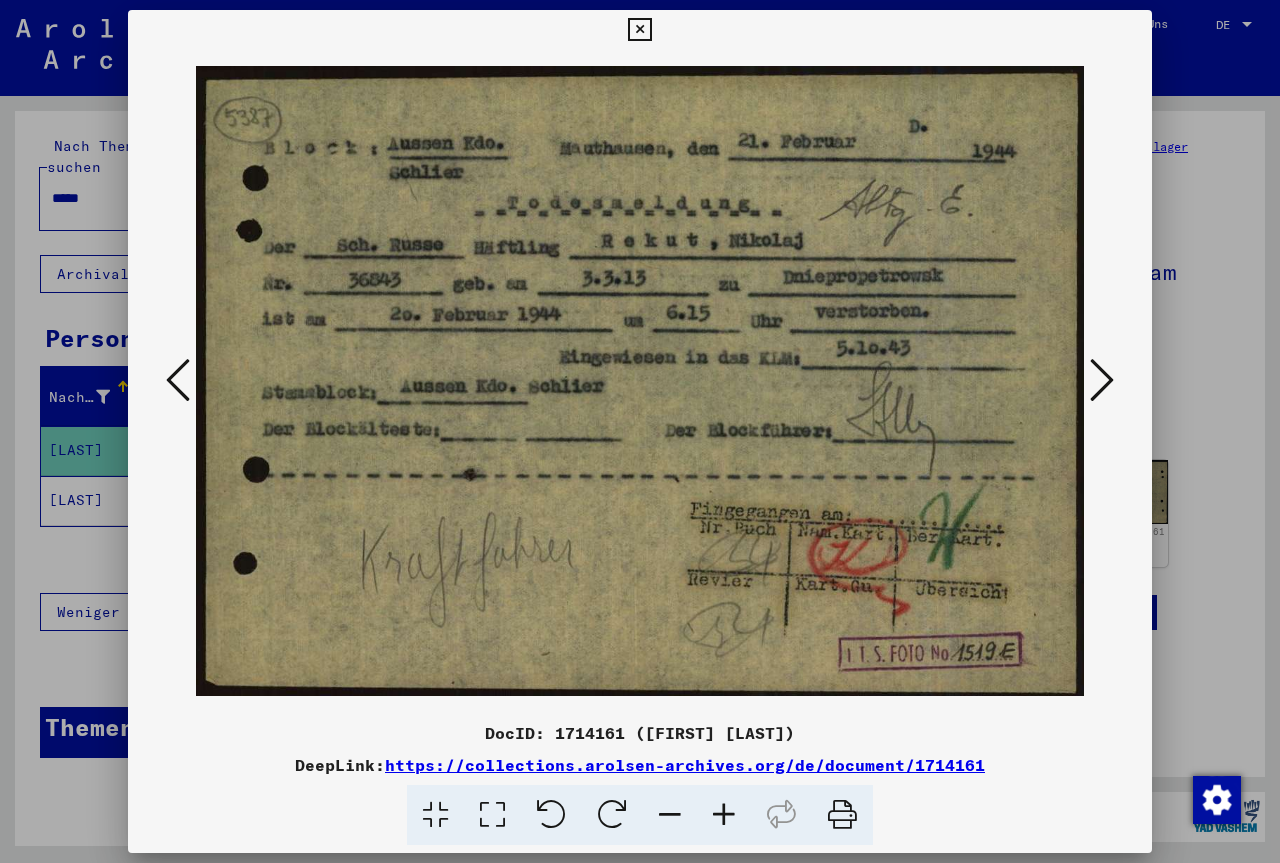 click at bounding box center [178, 380] 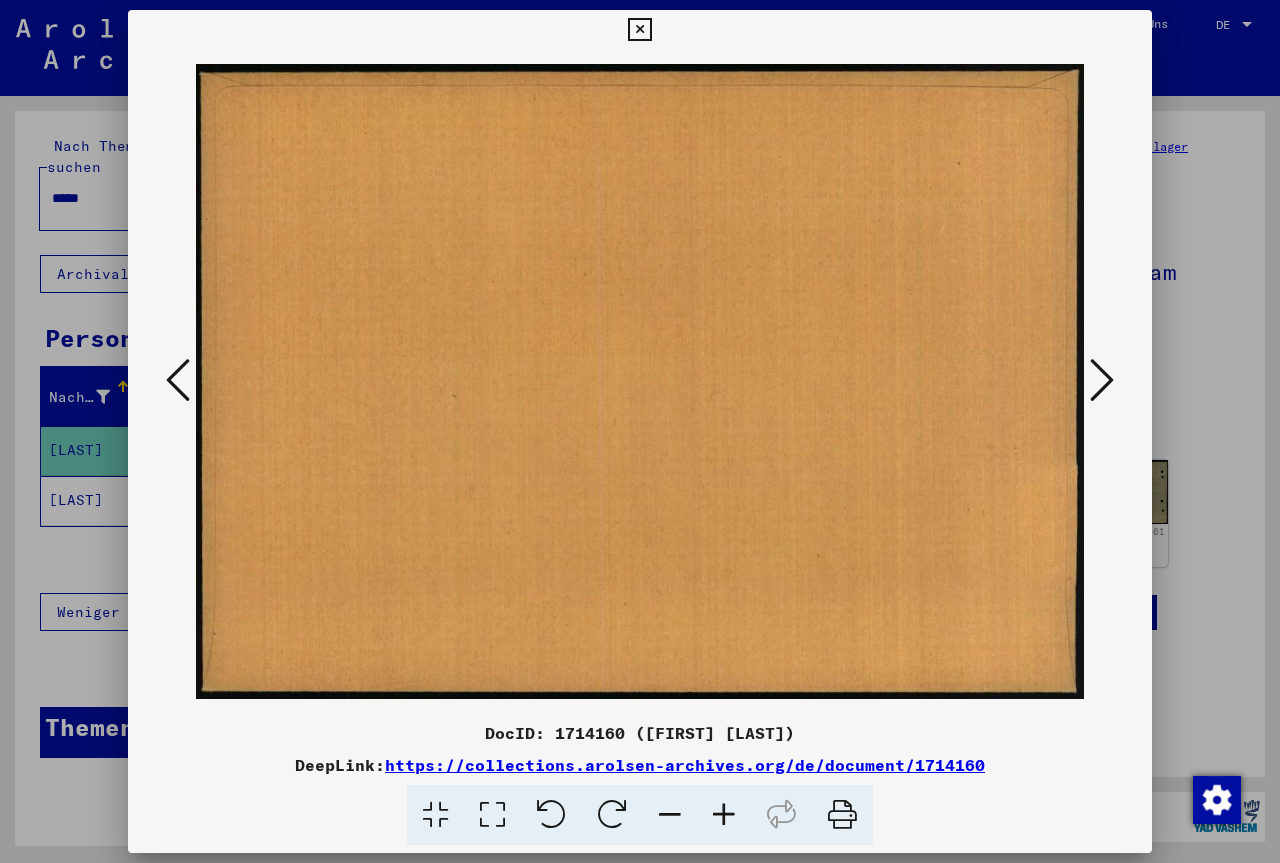 click at bounding box center (178, 380) 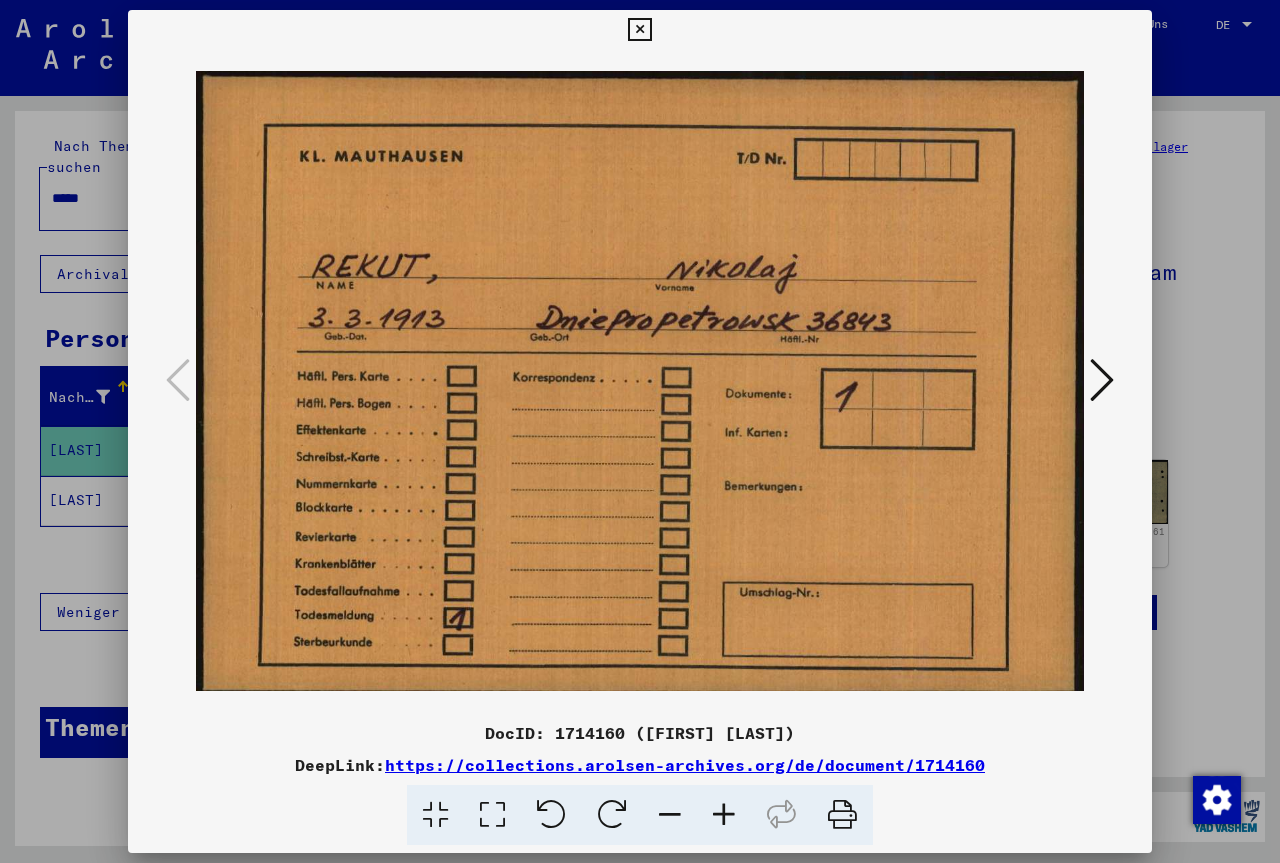 click at bounding box center (1102, 380) 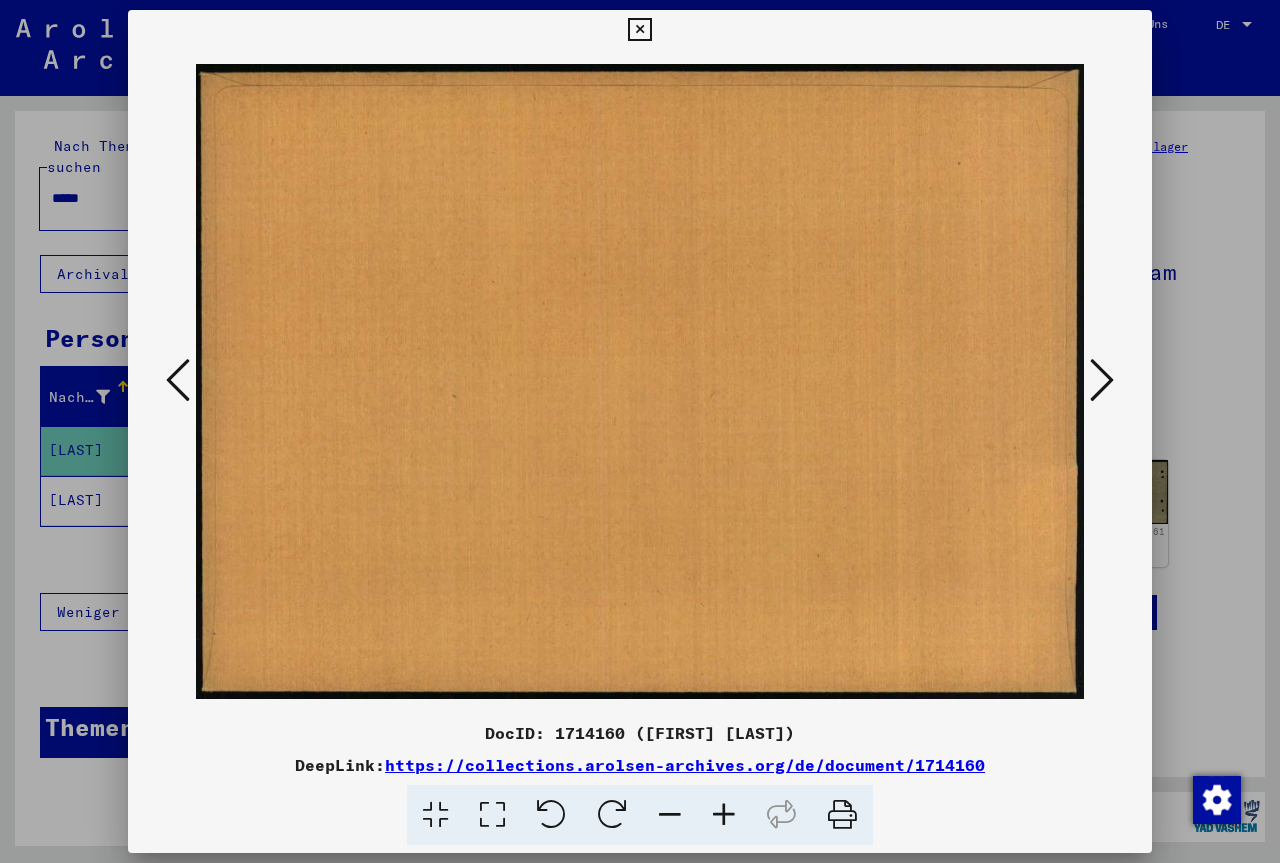 click at bounding box center (1102, 380) 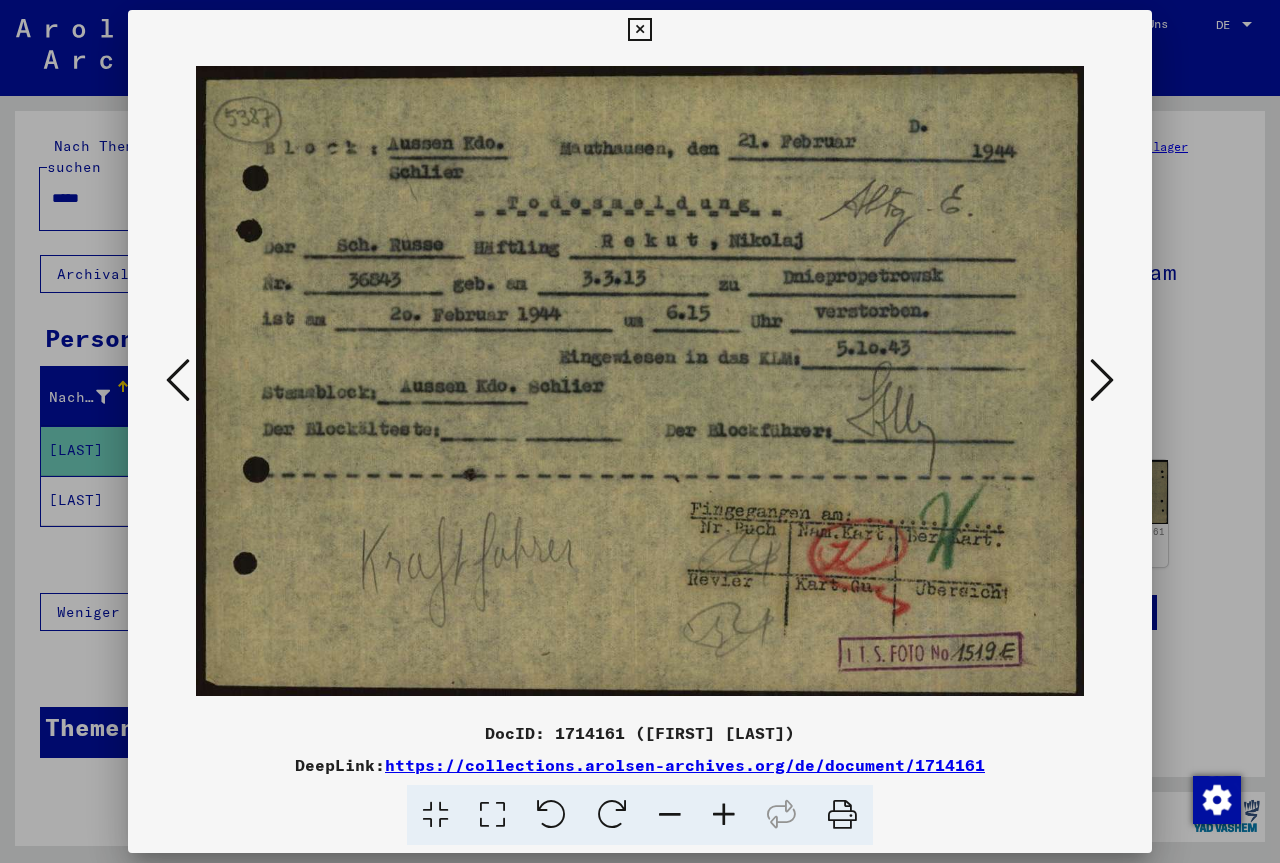 type 